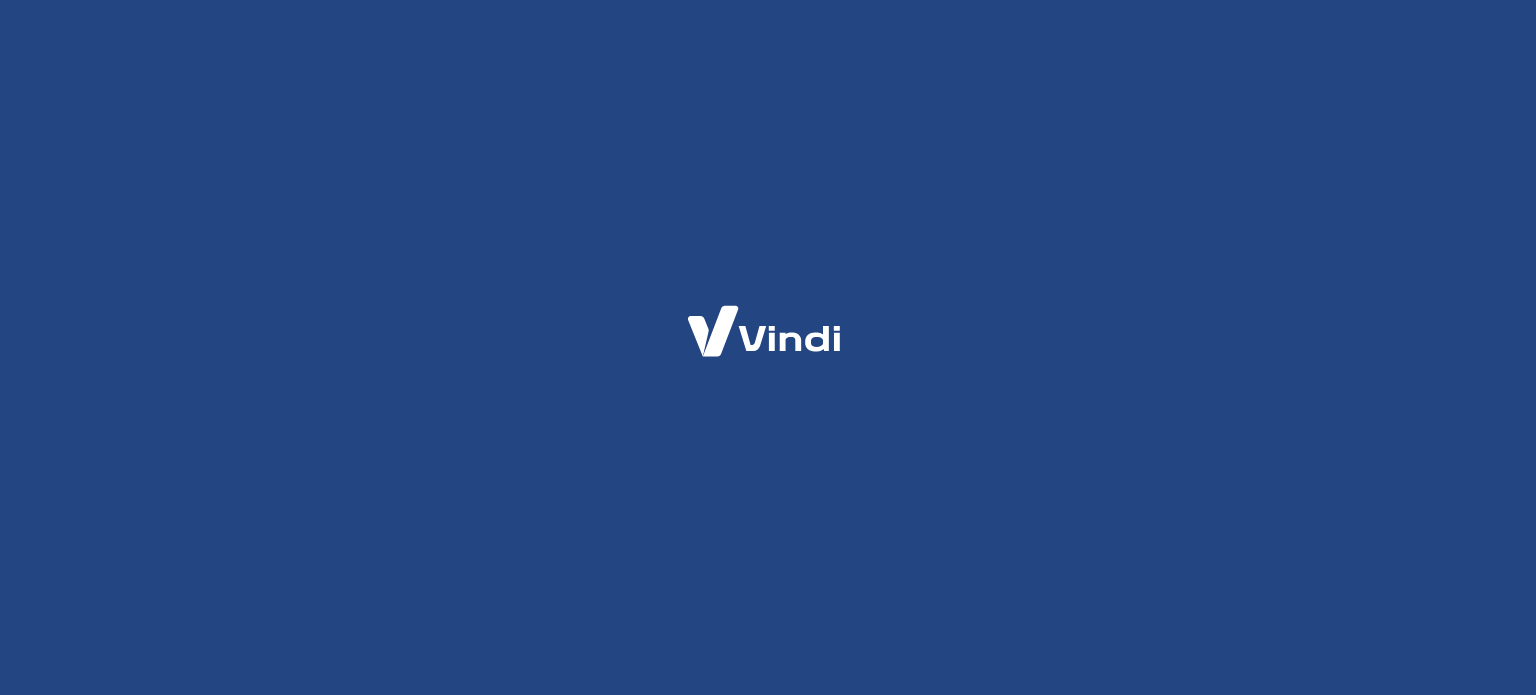 scroll, scrollTop: 0, scrollLeft: 0, axis: both 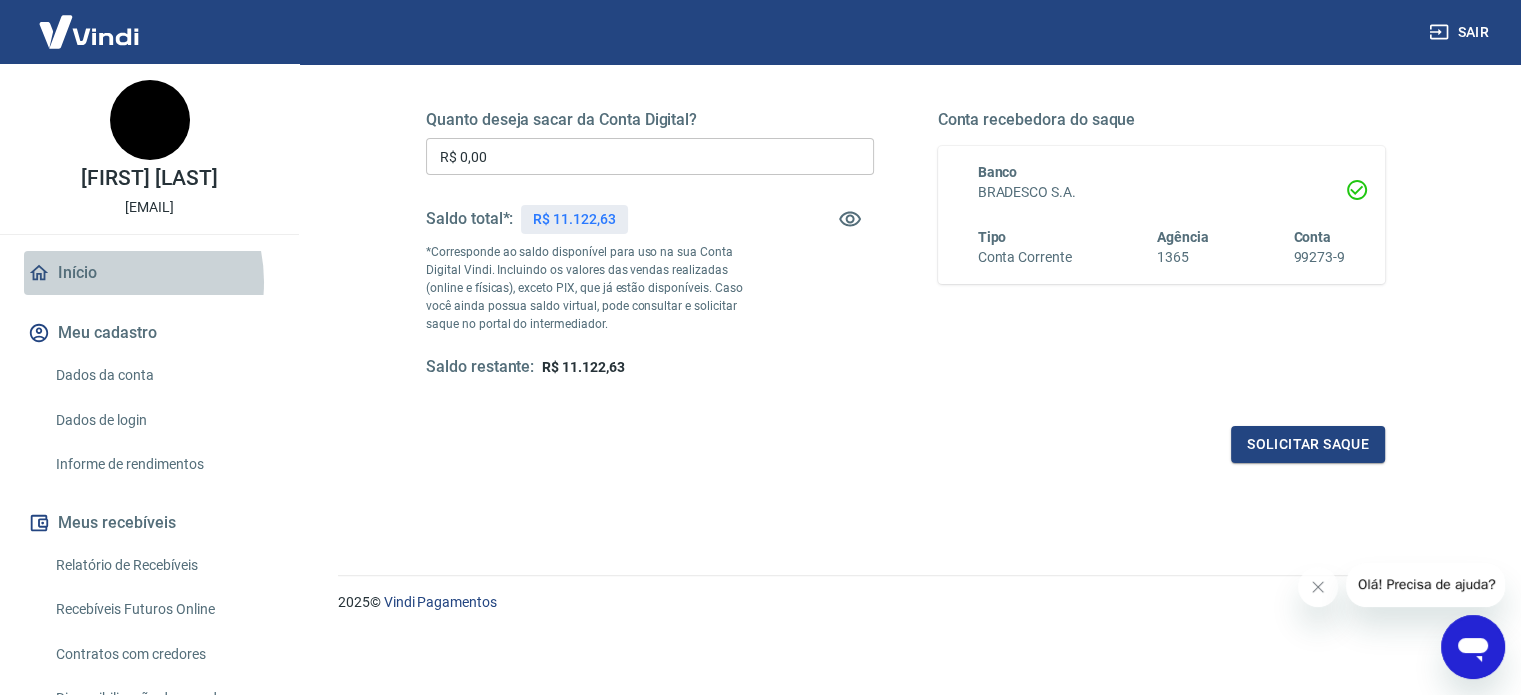click on "Início" at bounding box center (149, 273) 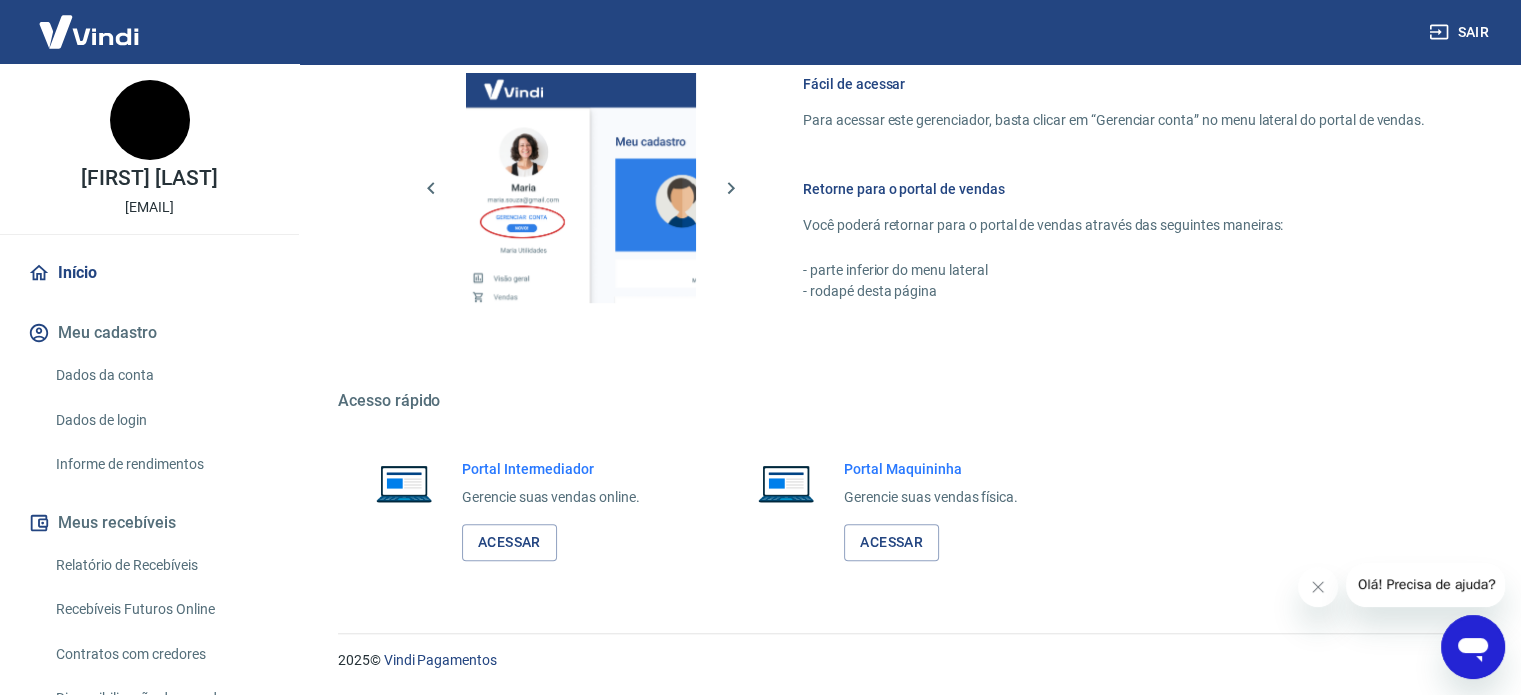 scroll, scrollTop: 883, scrollLeft: 0, axis: vertical 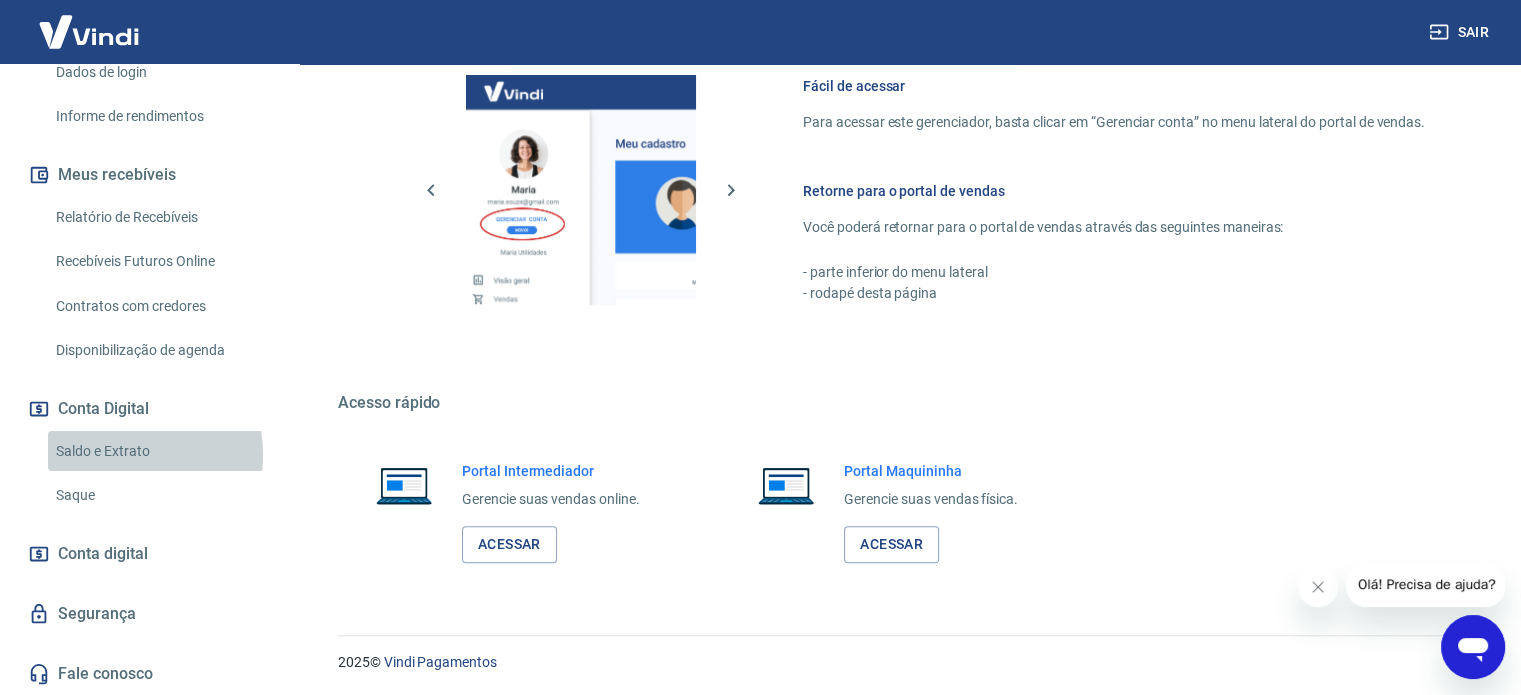 click on "Saldo e Extrato" at bounding box center [161, 451] 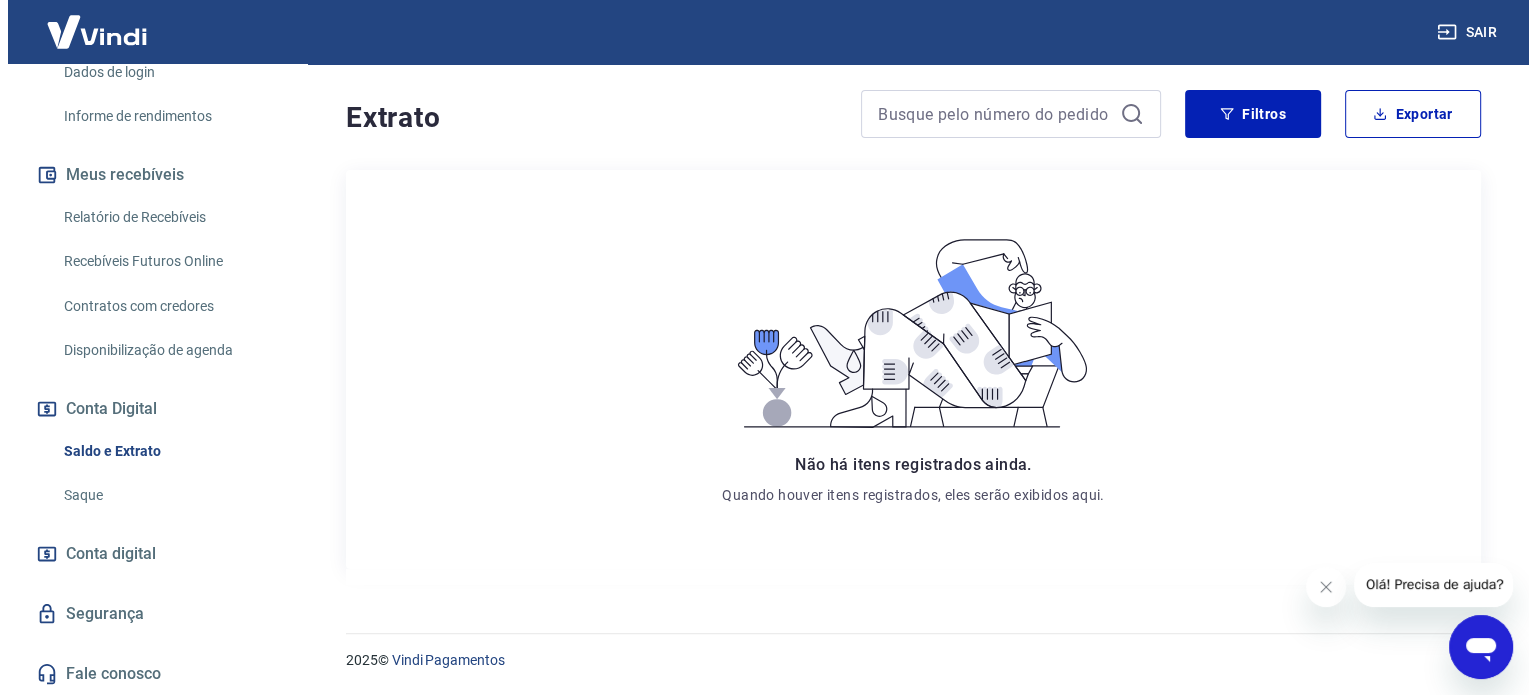 scroll, scrollTop: 0, scrollLeft: 0, axis: both 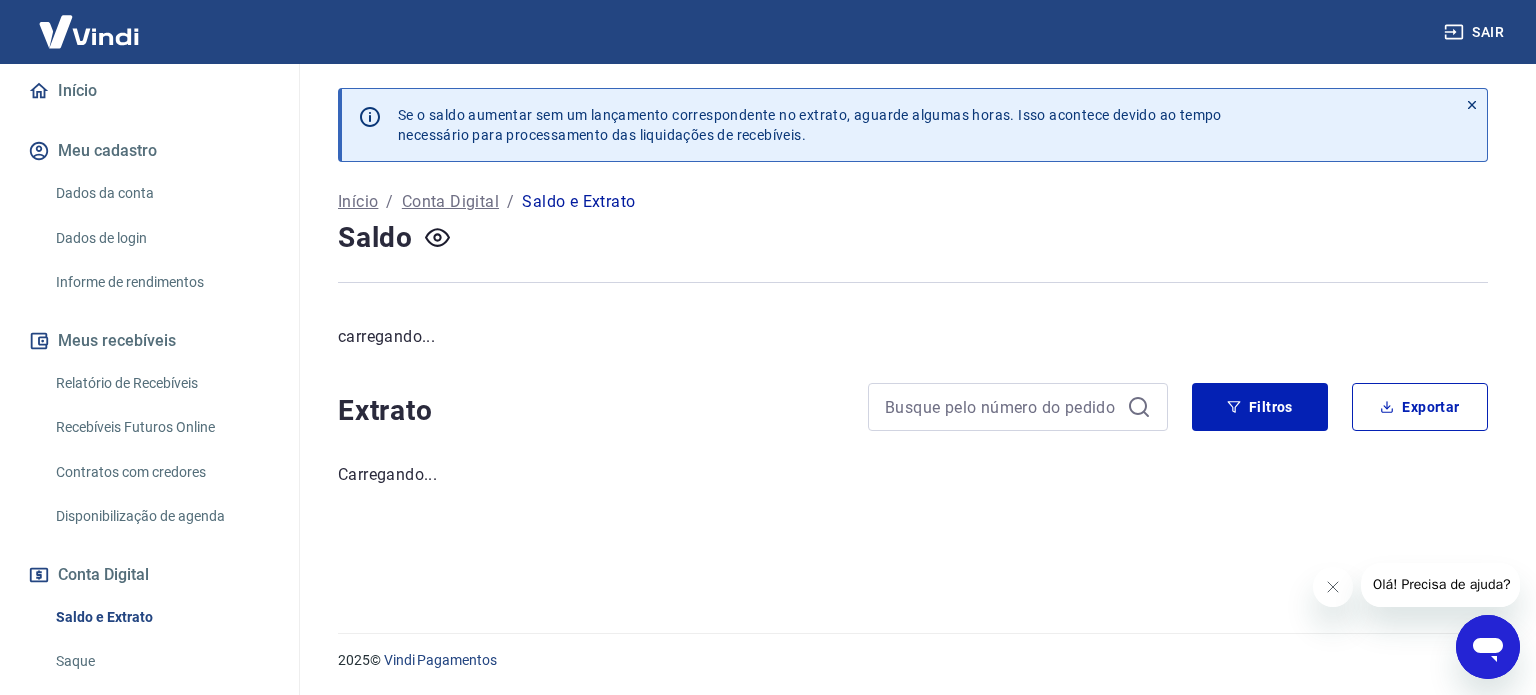 click on "Dados da conta" at bounding box center (161, 193) 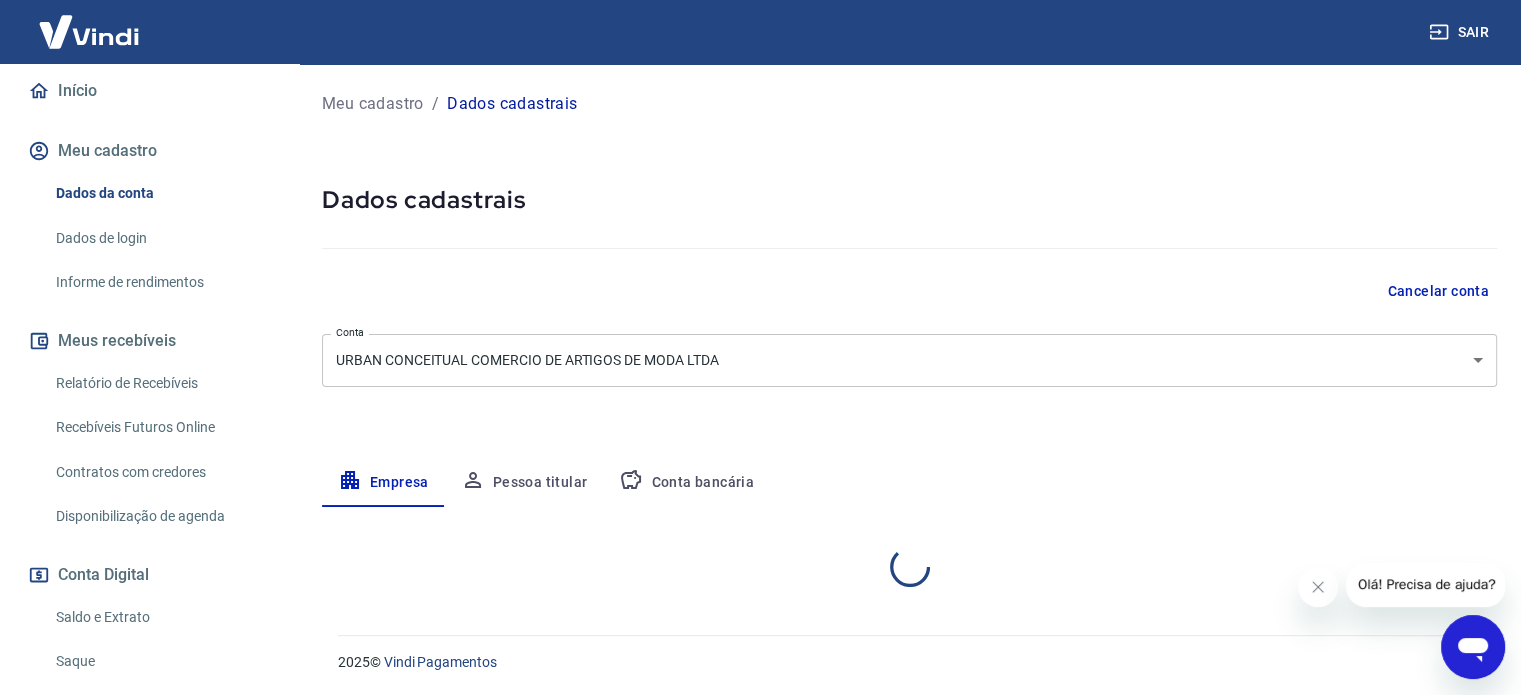 select on "SP" 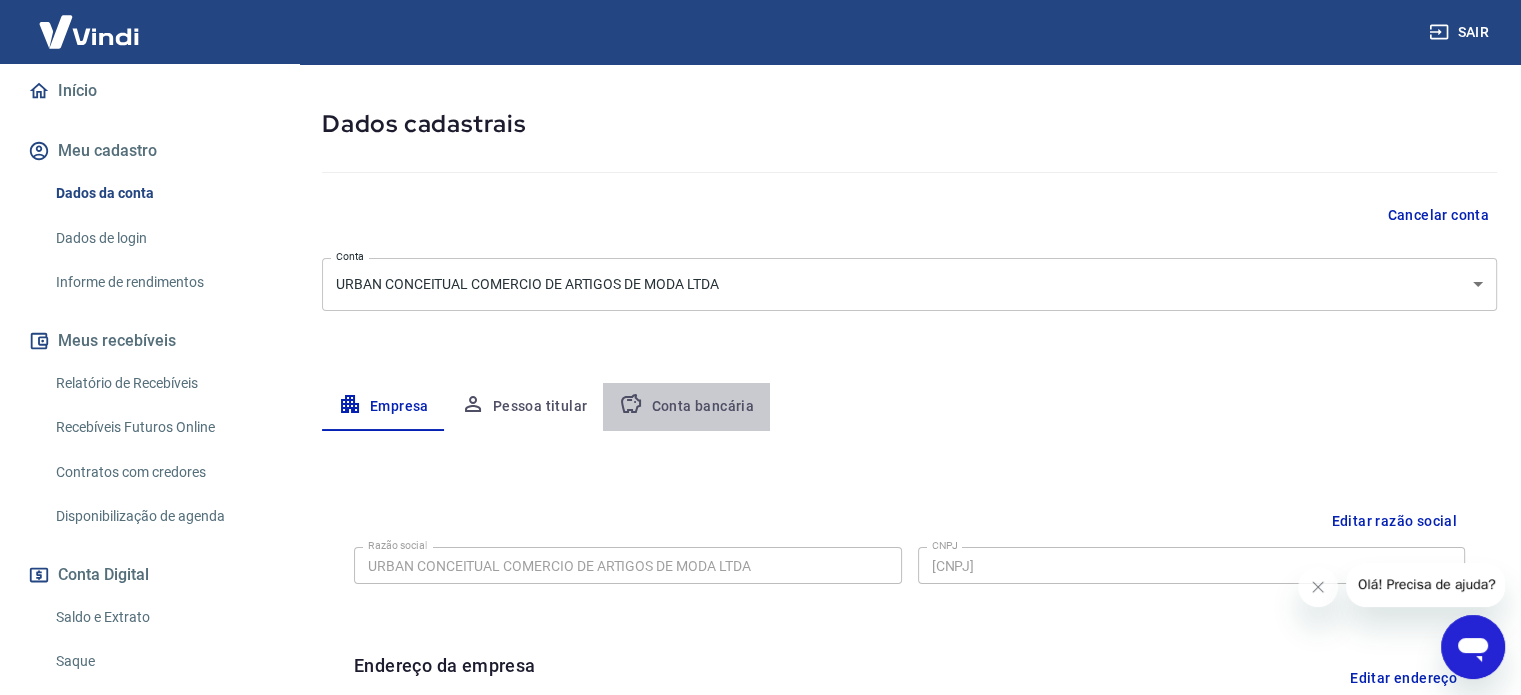 click on "Conta bancária" at bounding box center (686, 407) 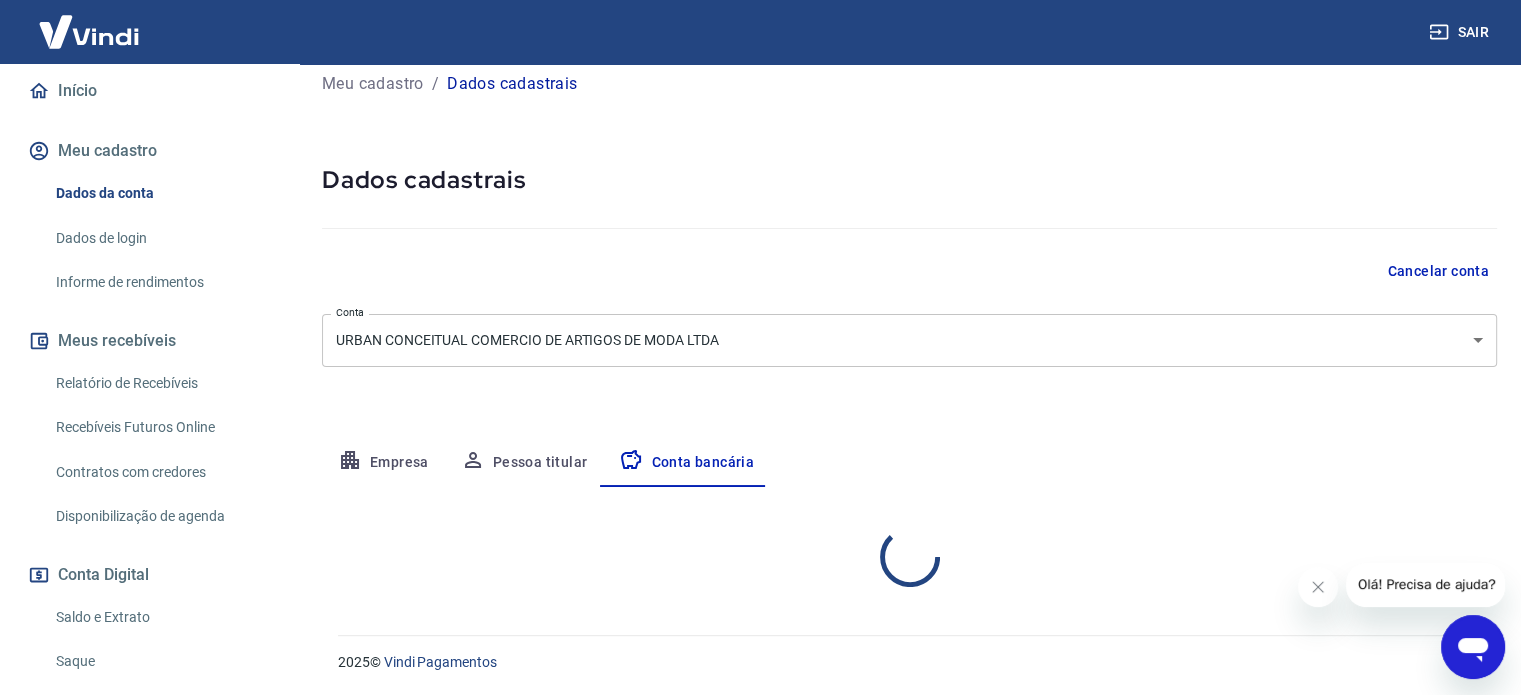 select on "1" 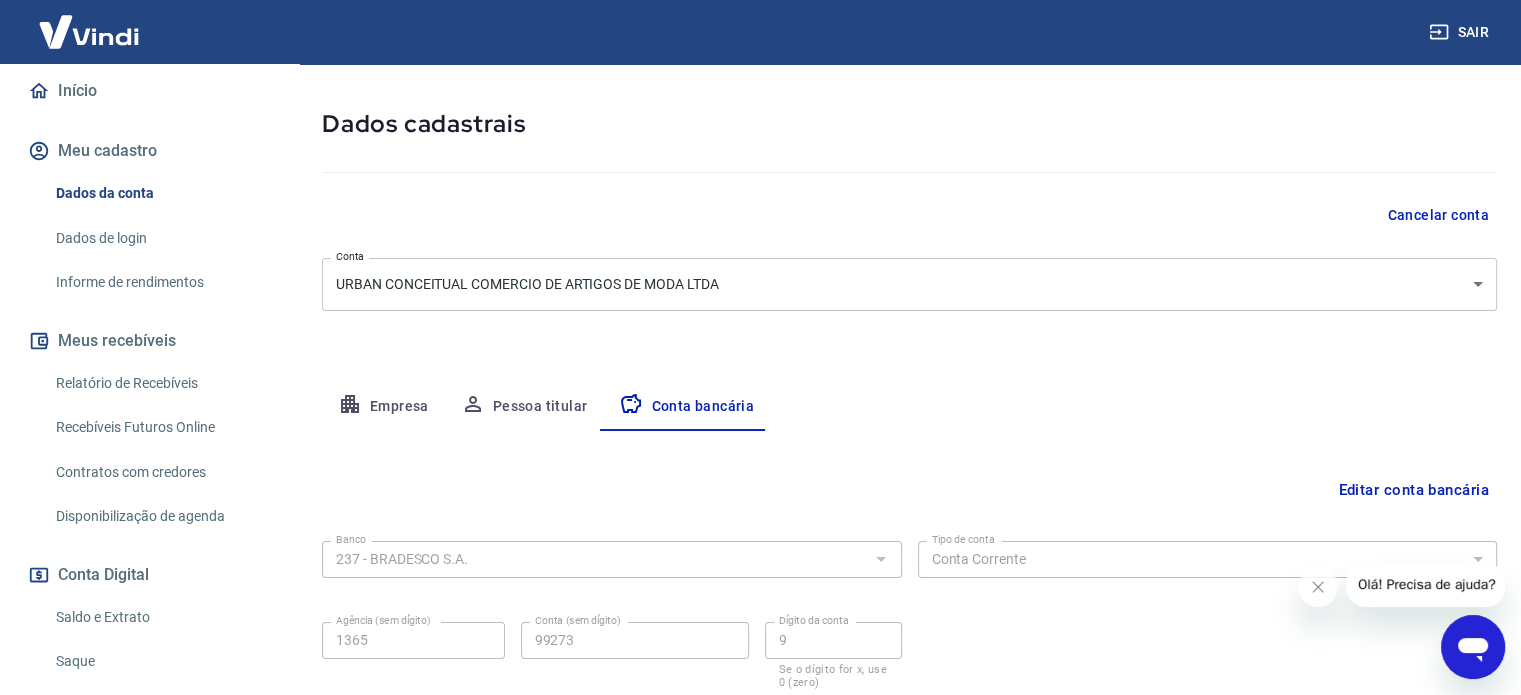 scroll, scrollTop: 215, scrollLeft: 0, axis: vertical 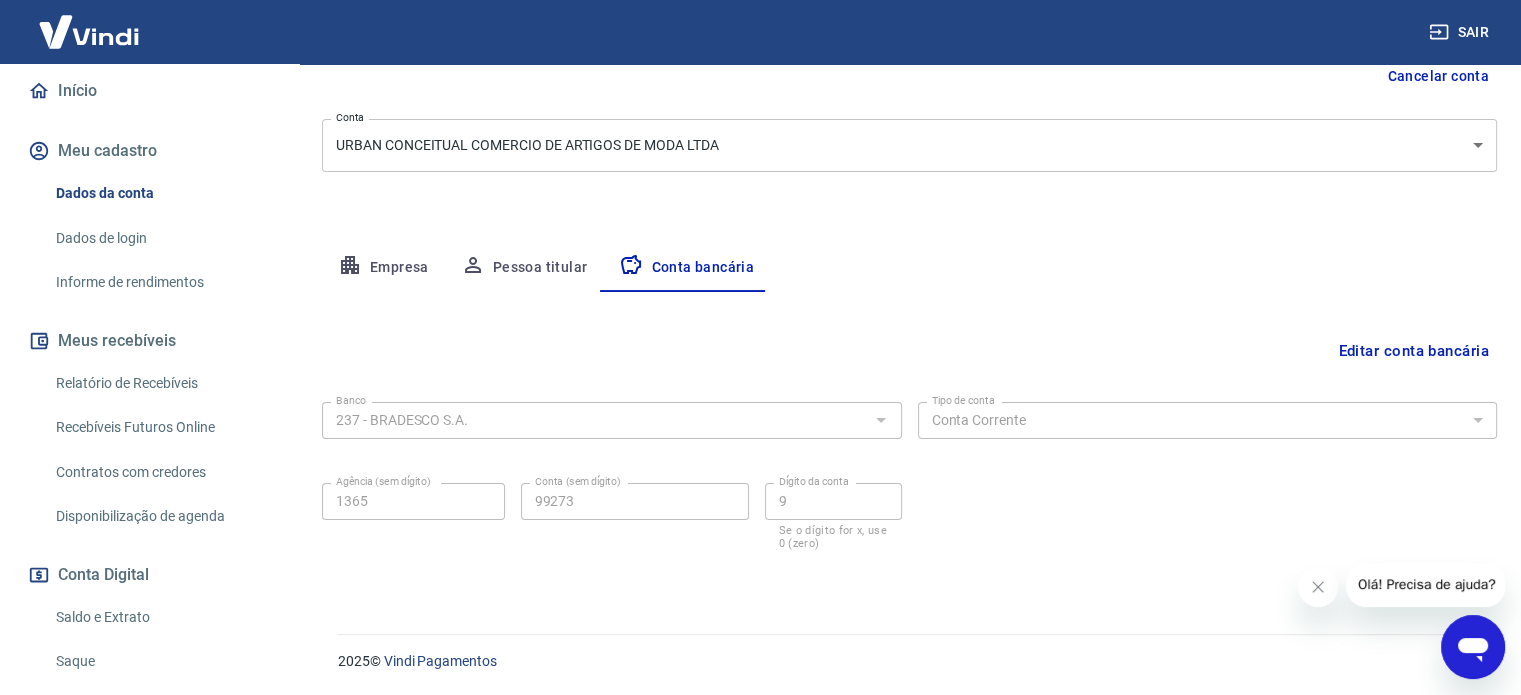 click on "Editar conta bancária" at bounding box center [1413, 351] 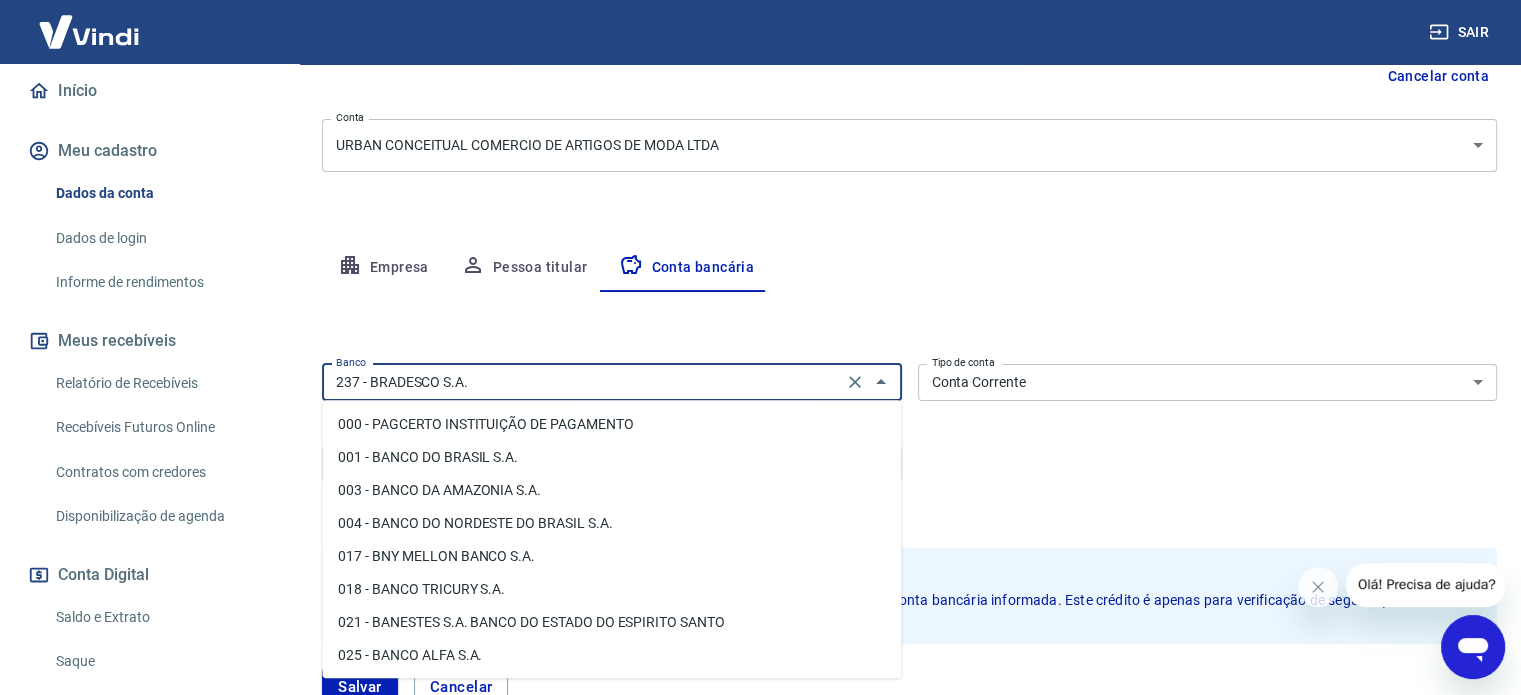click on "237 - BRADESCO S.A." at bounding box center [582, 382] 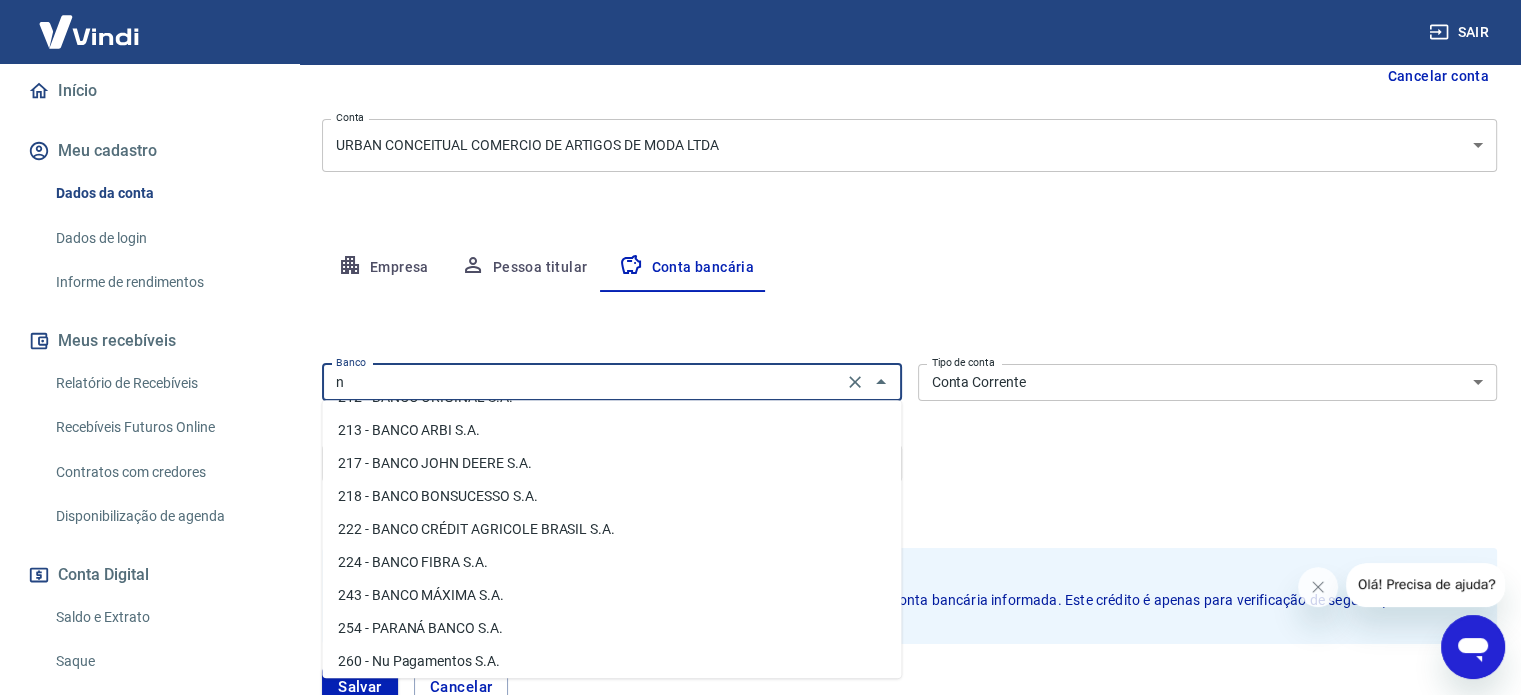scroll, scrollTop: 0, scrollLeft: 0, axis: both 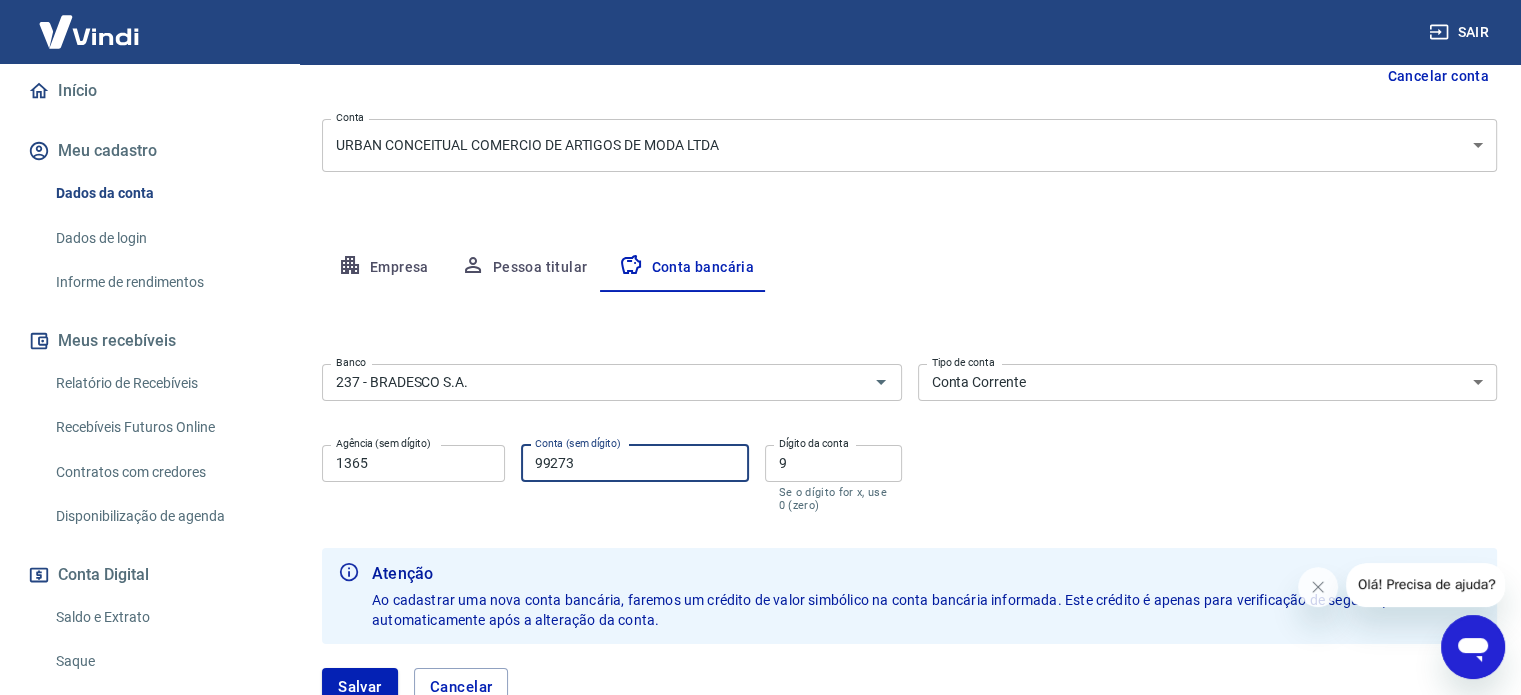 click on "99273" at bounding box center [635, 463] 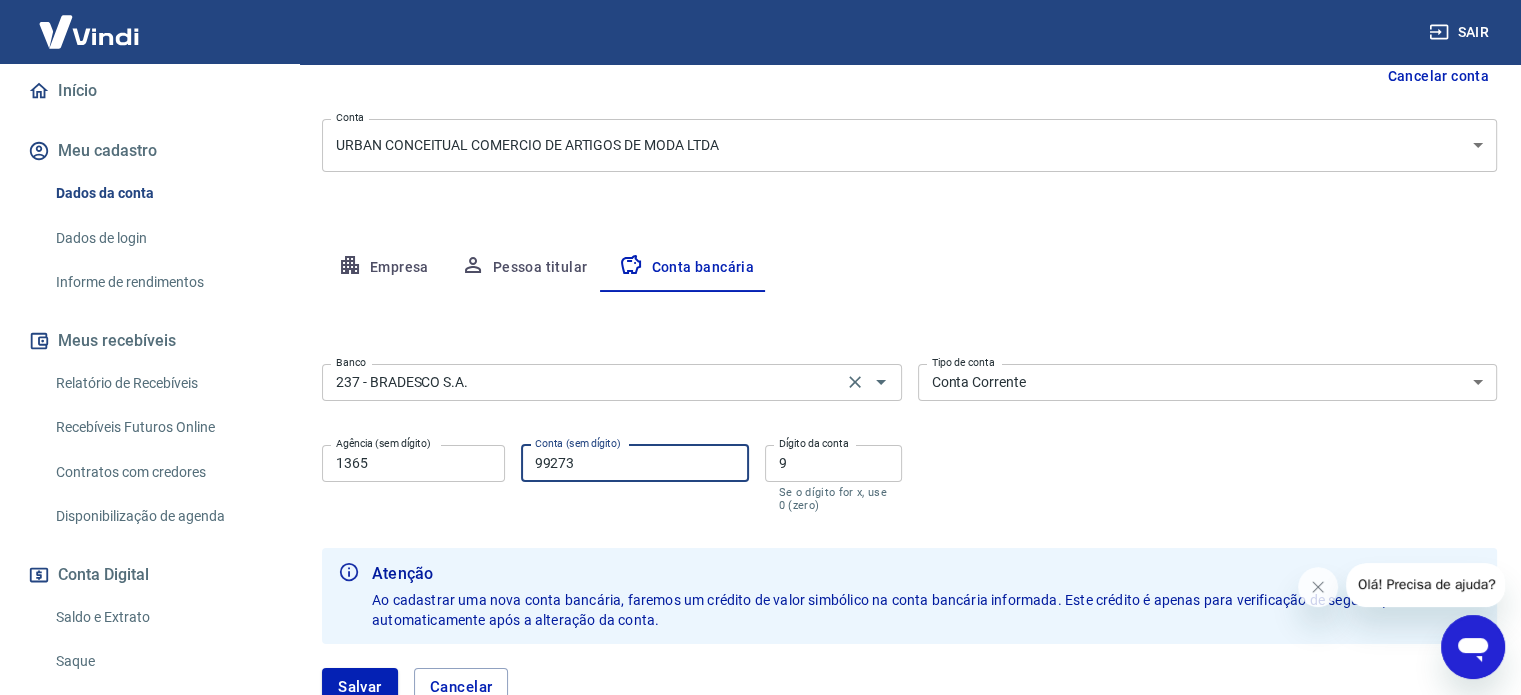 click on "237 - BRADESCO S.A." at bounding box center (582, 382) 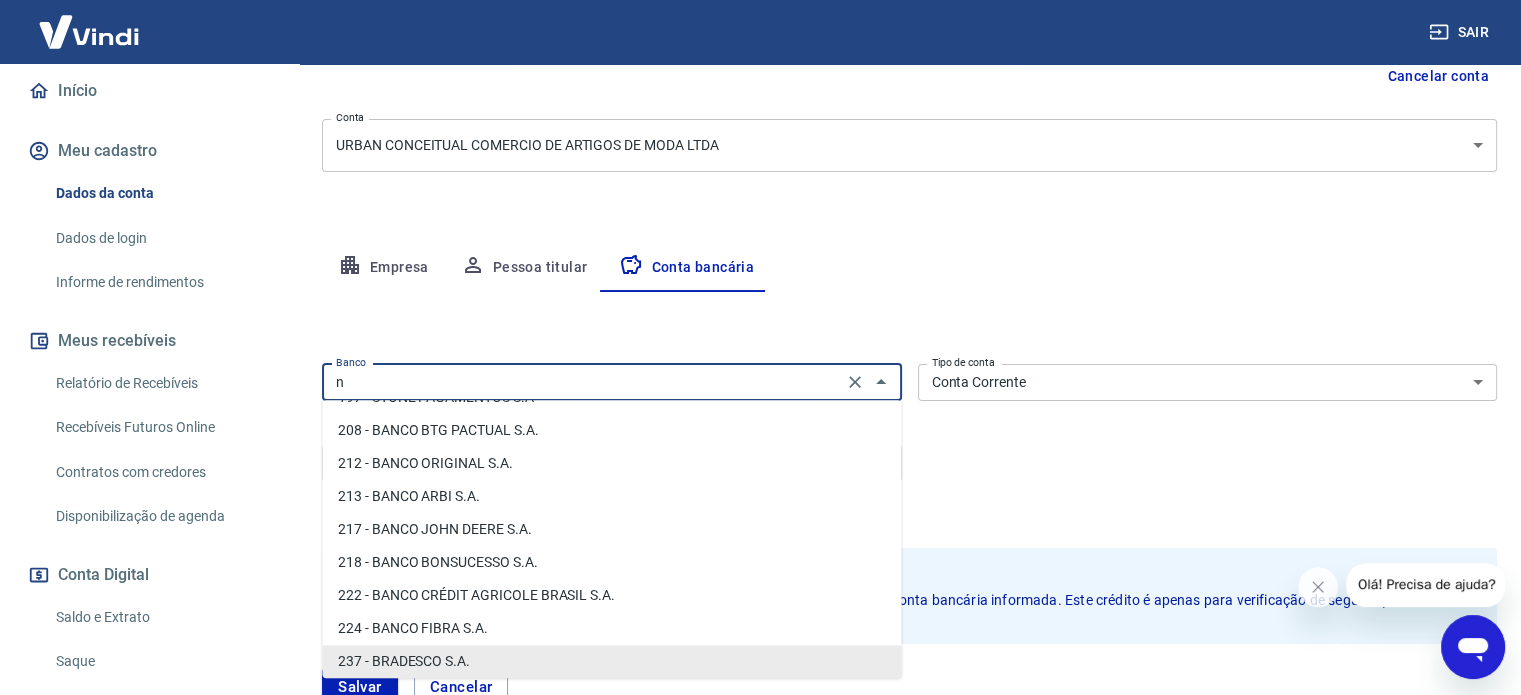 scroll, scrollTop: 0, scrollLeft: 0, axis: both 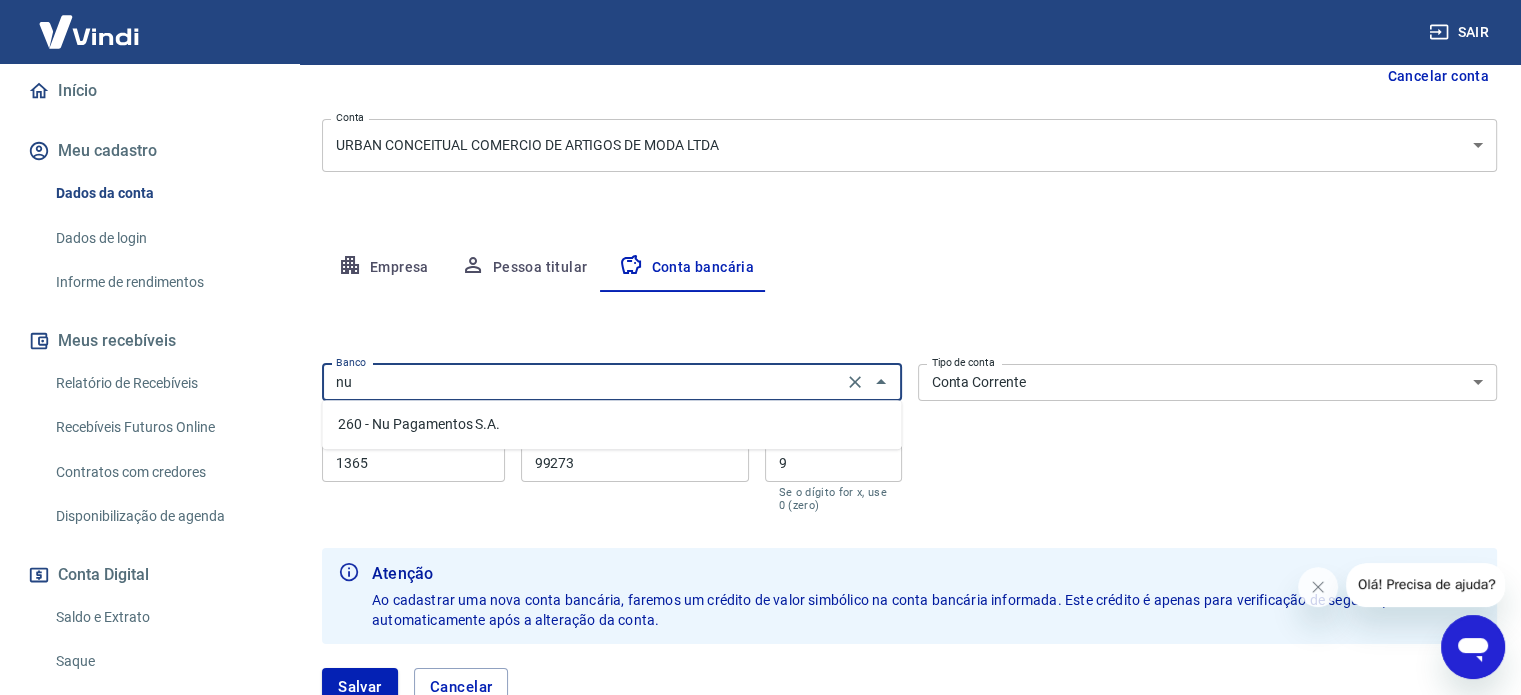 click on "260 - Nu Pagamentos S.A." at bounding box center [611, 424] 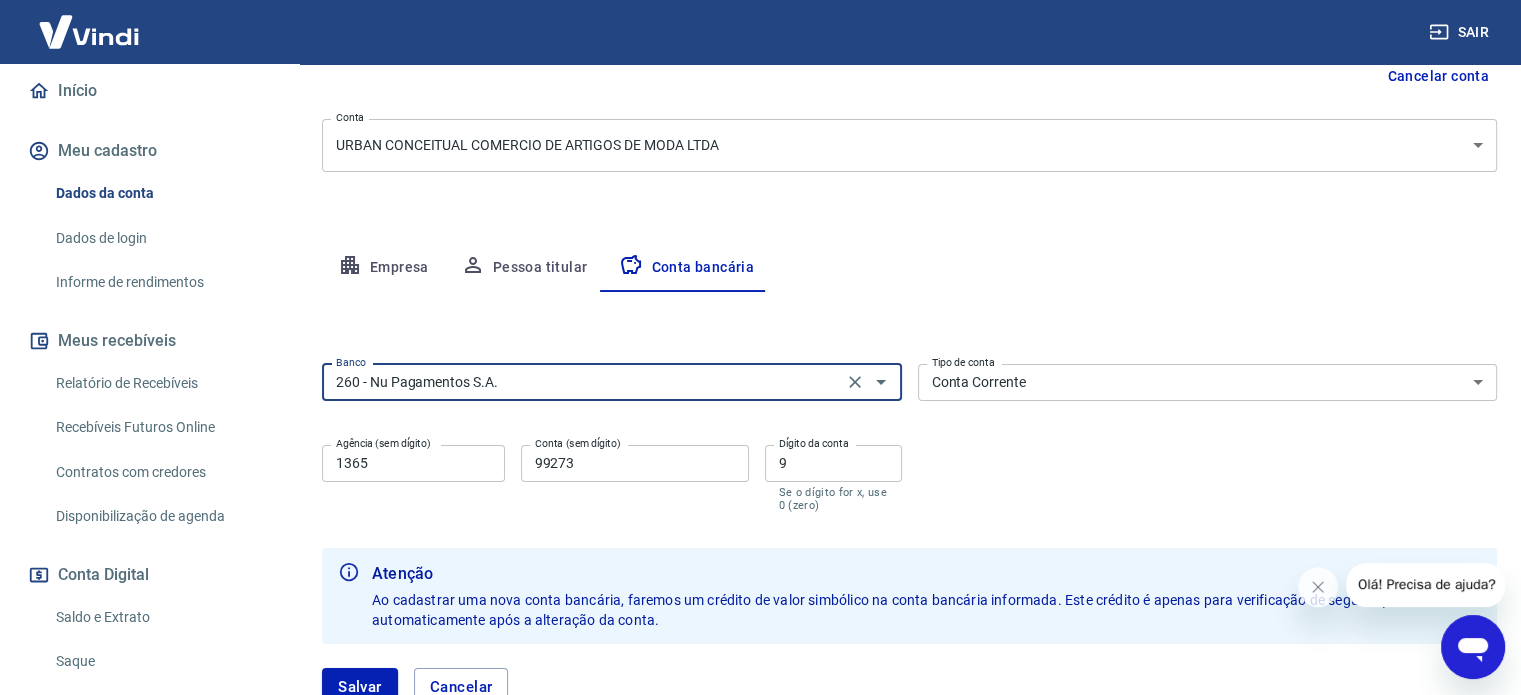 type on "260 - Nu Pagamentos S.A." 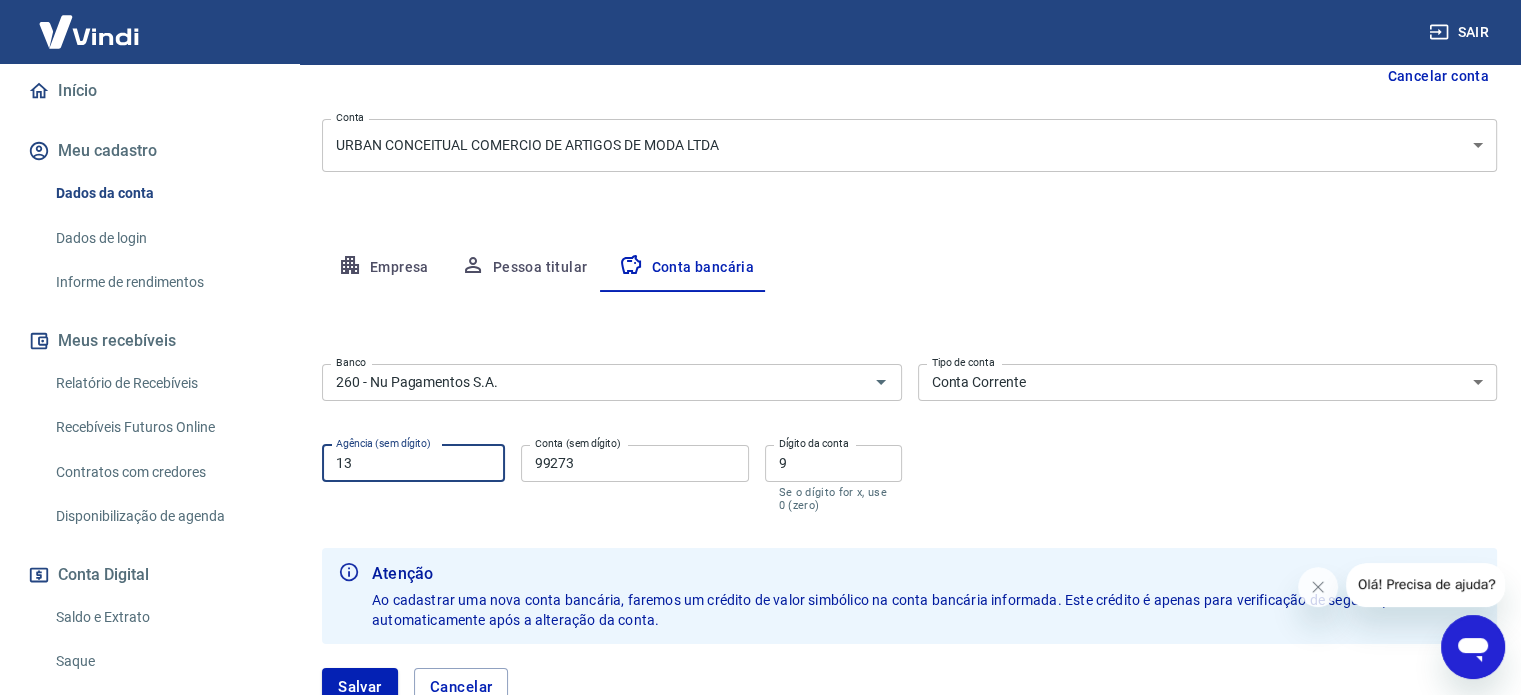 type on "1" 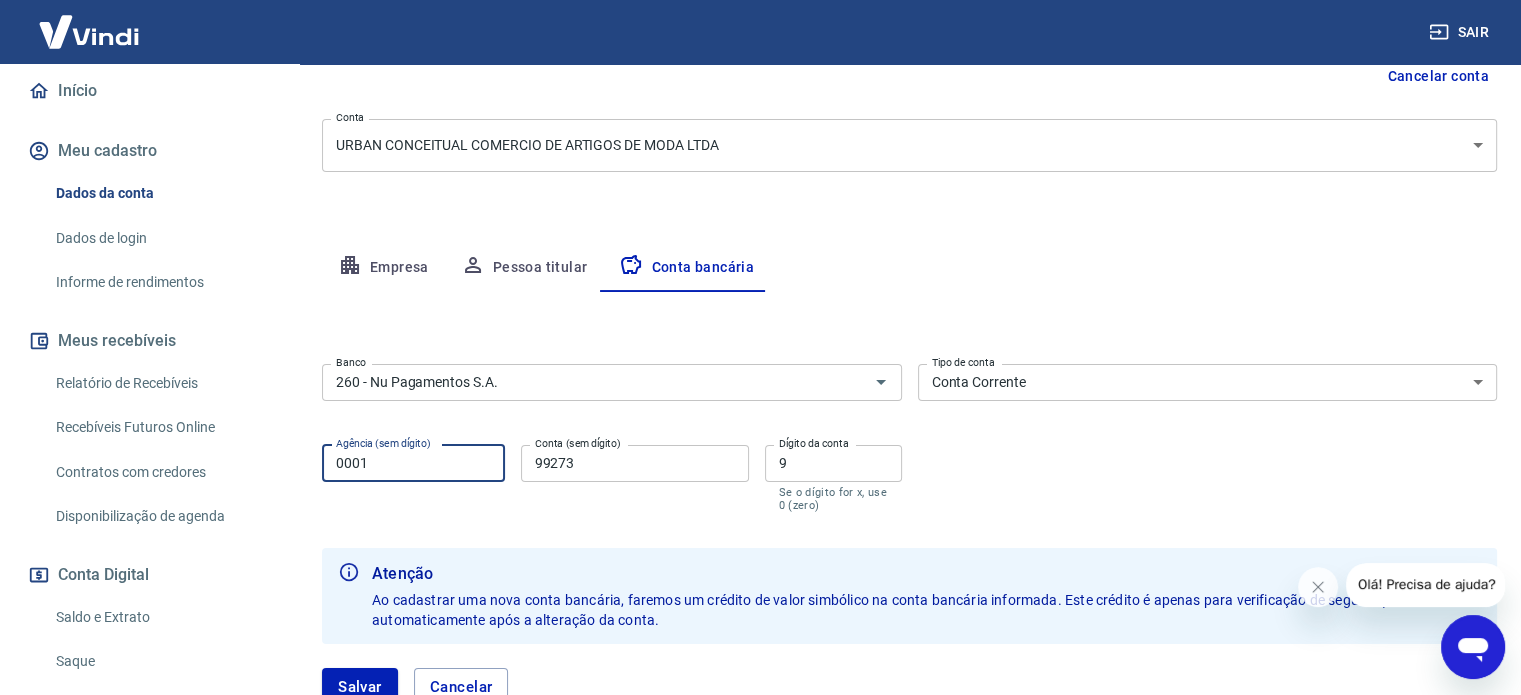 type on "0001" 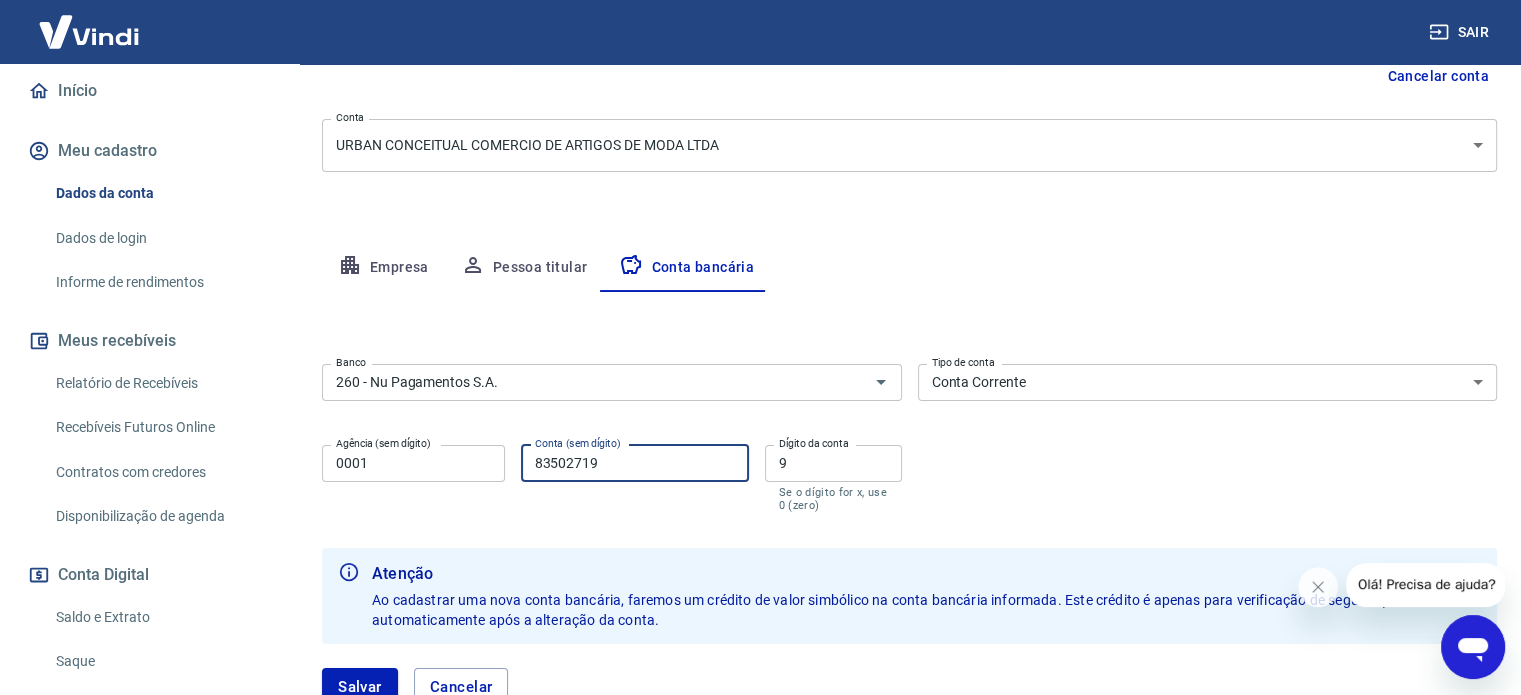type on "83502719" 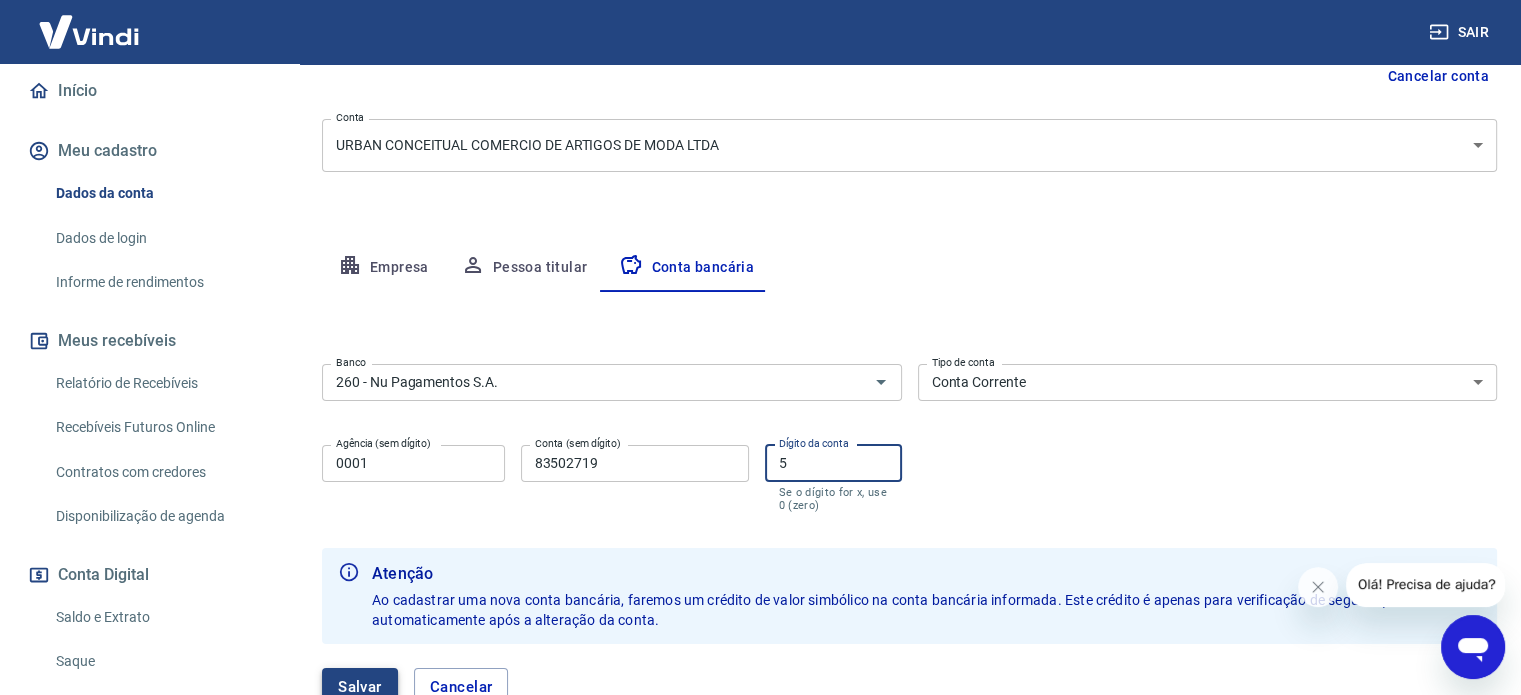 type on "5" 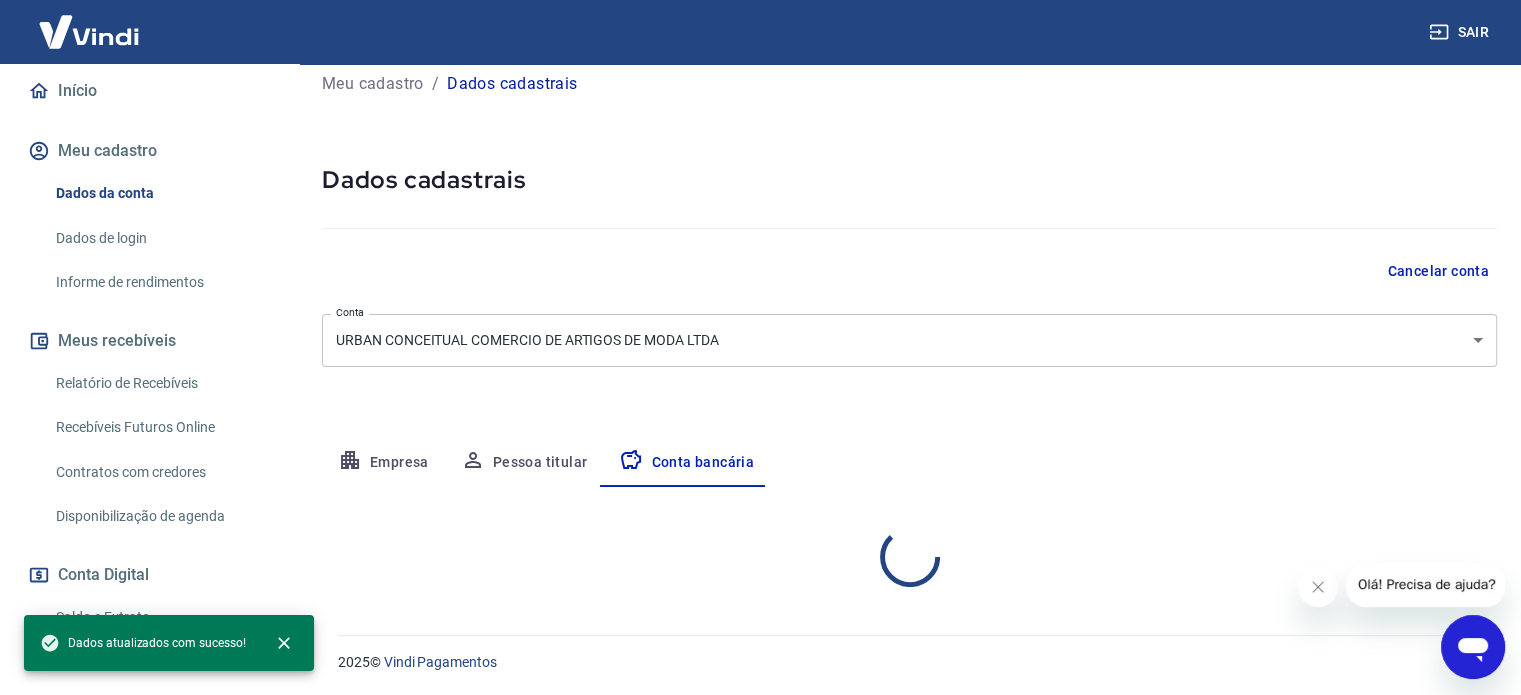 select on "1" 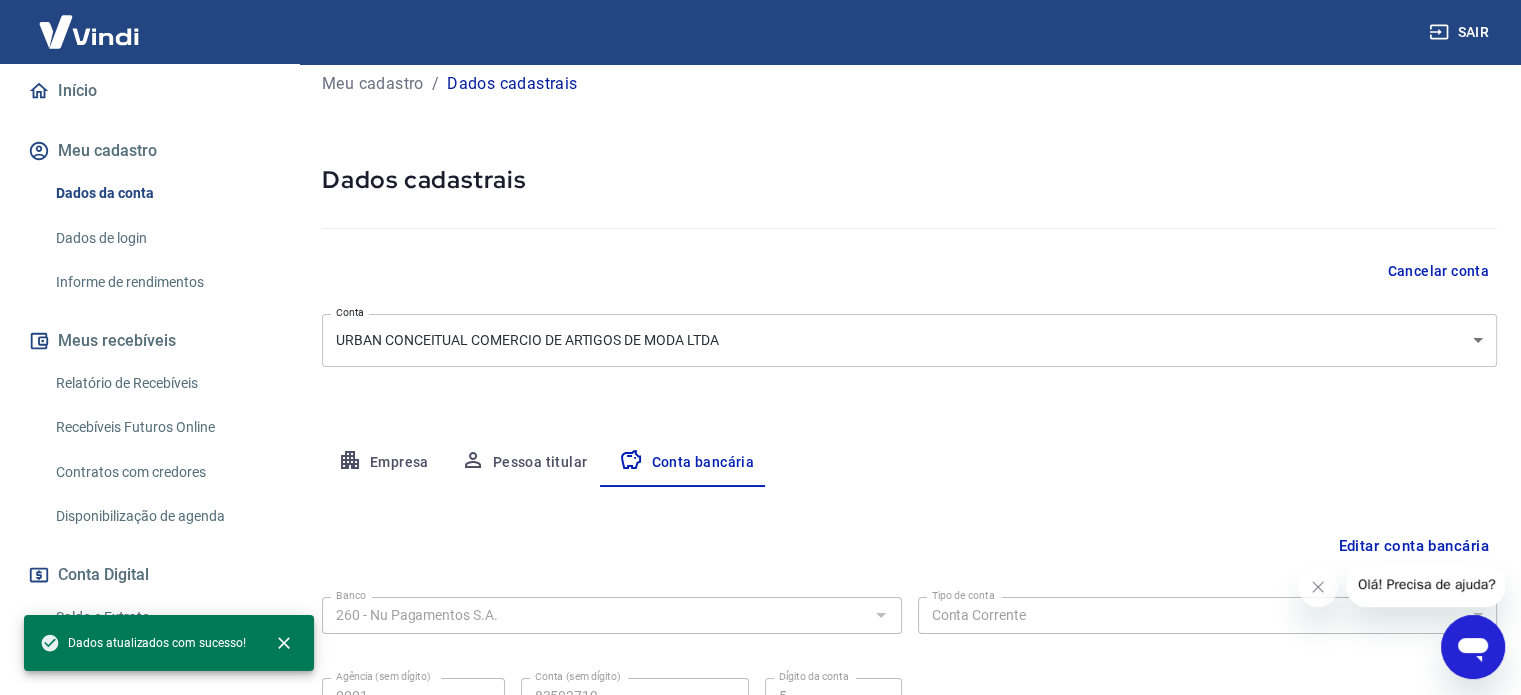 scroll, scrollTop: 215, scrollLeft: 0, axis: vertical 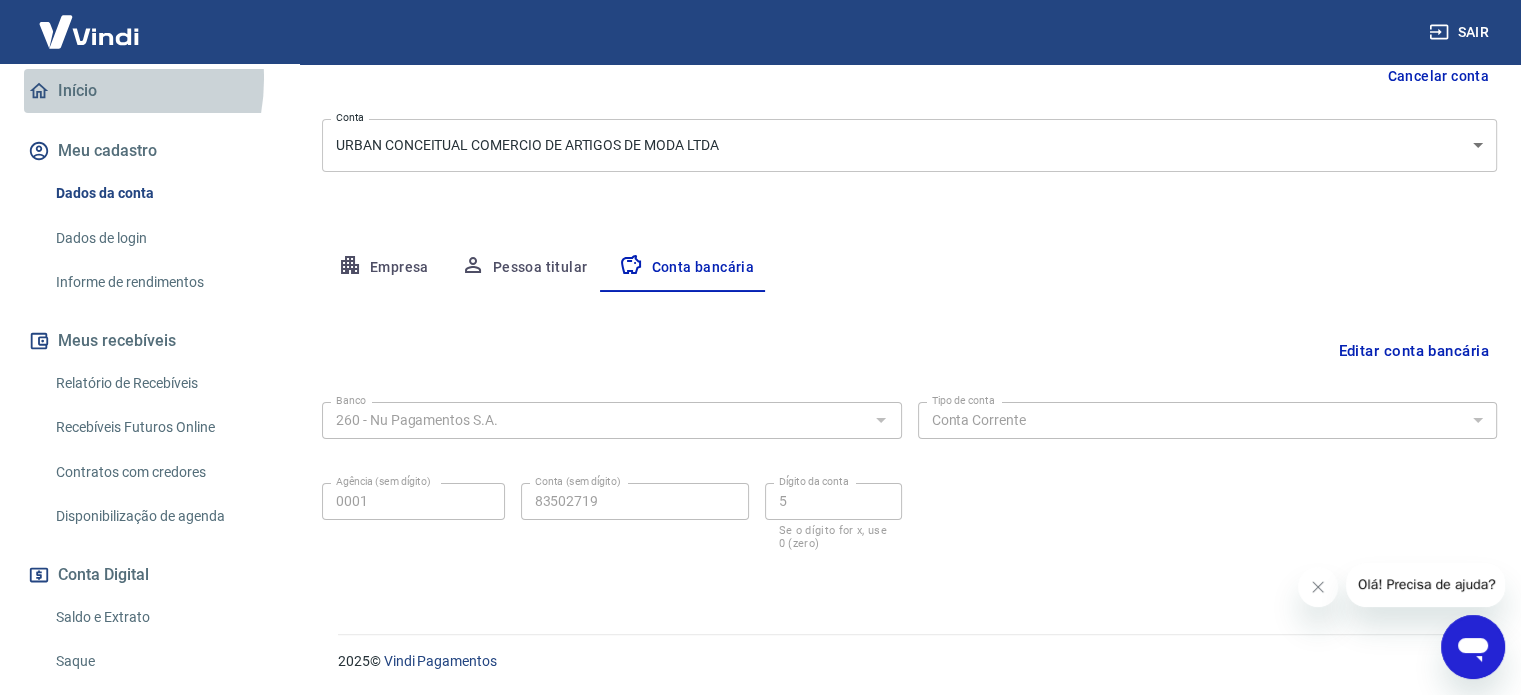 click on "Início" at bounding box center (149, 91) 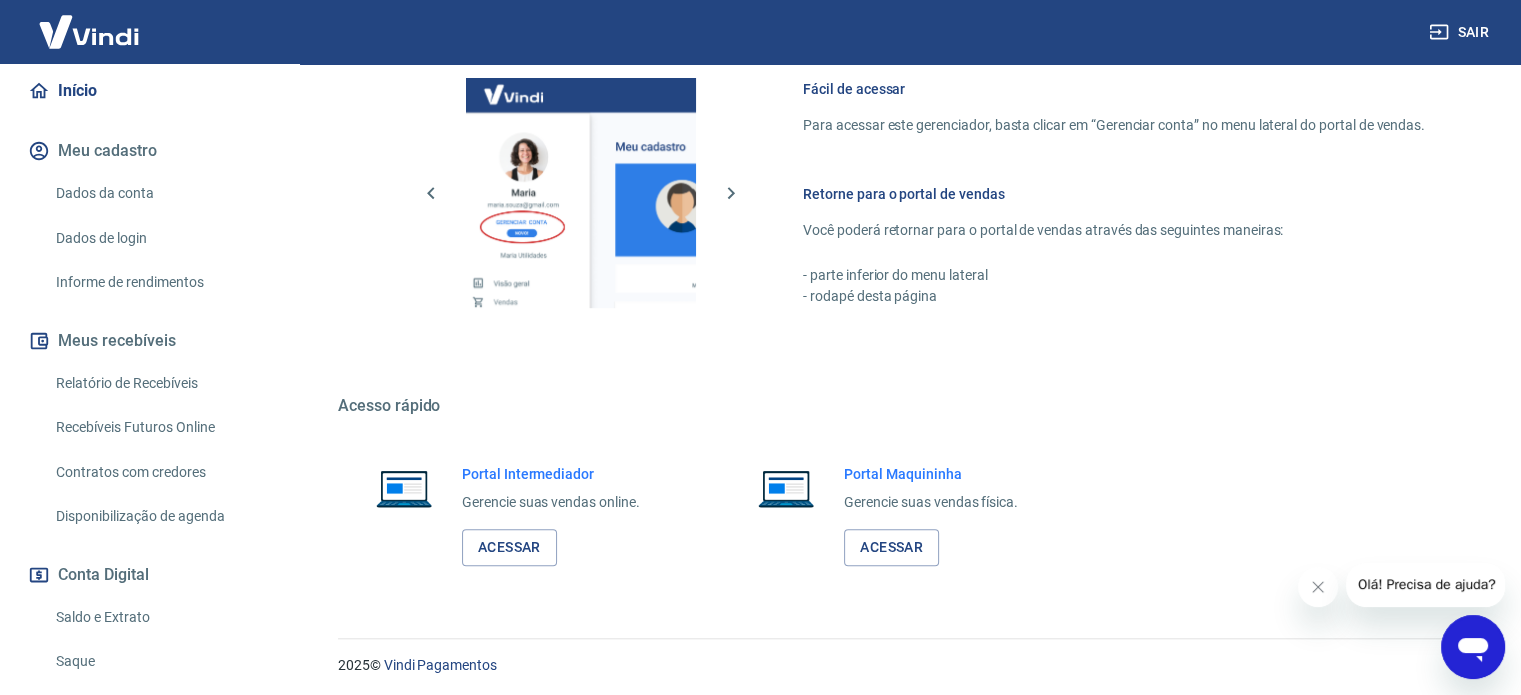 scroll, scrollTop: 1031, scrollLeft: 0, axis: vertical 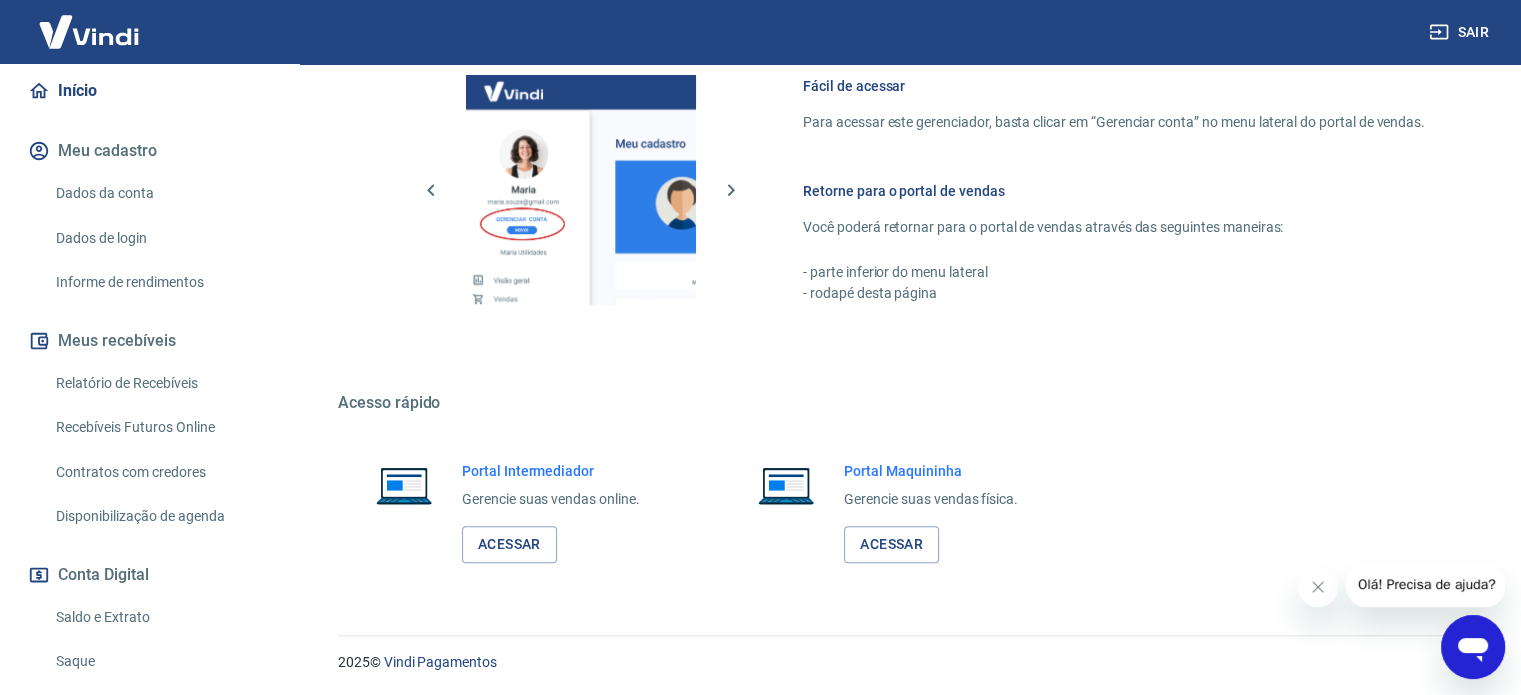 click on "Dados da conta" at bounding box center [161, 193] 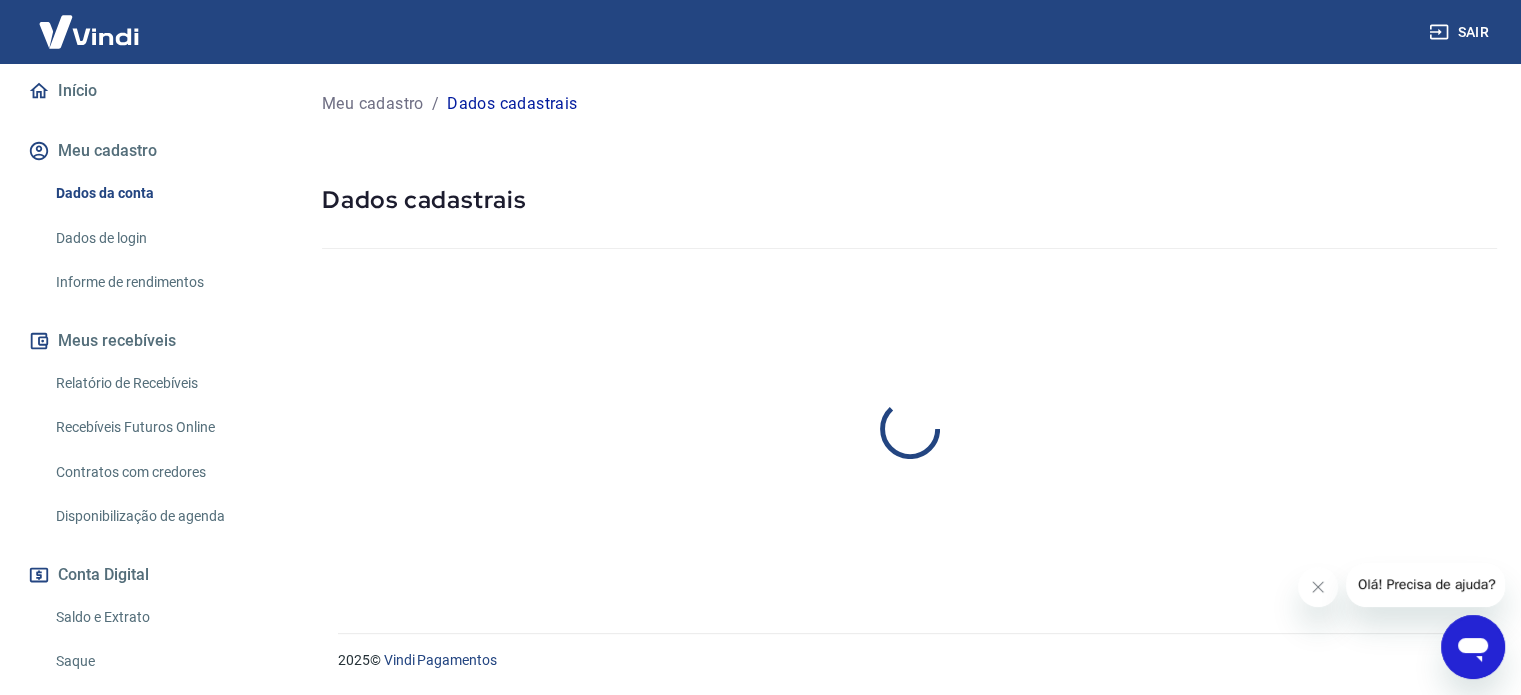 scroll, scrollTop: 0, scrollLeft: 0, axis: both 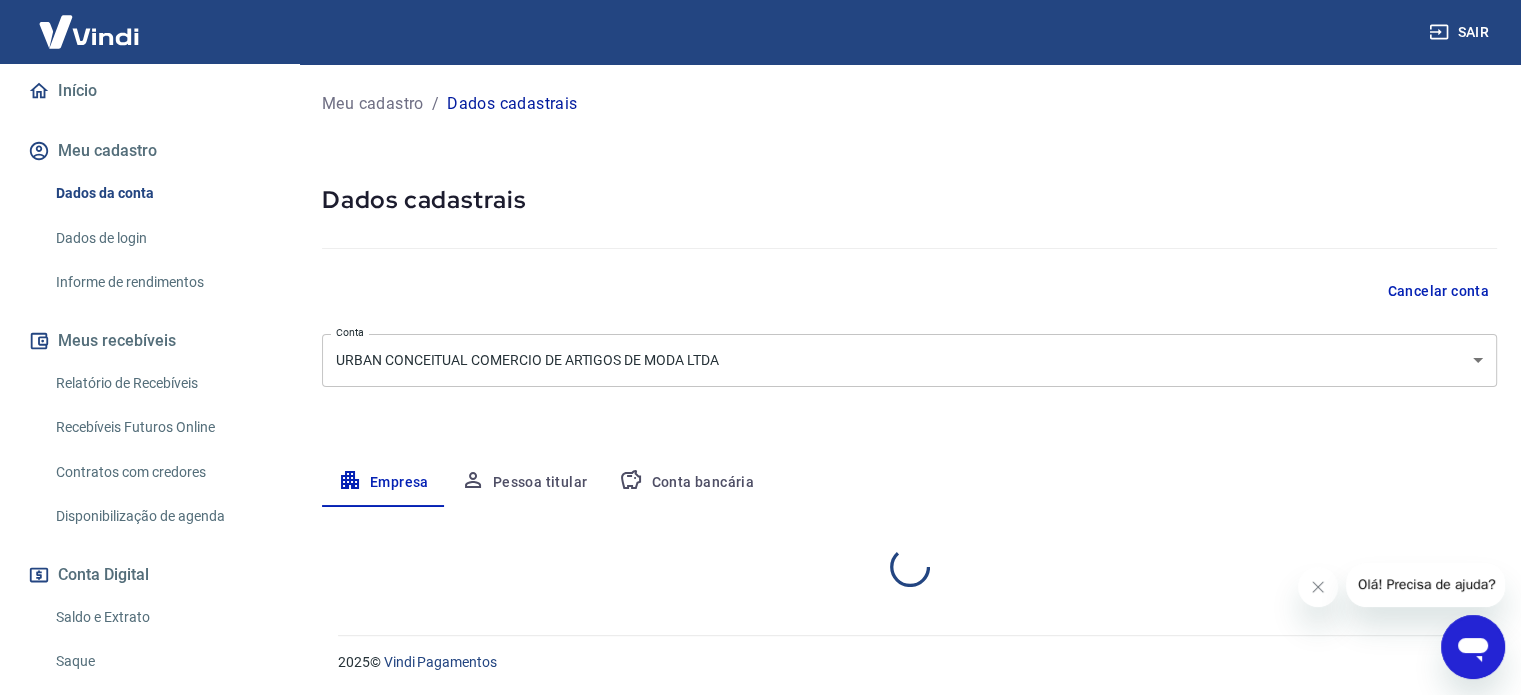 select on "SP" 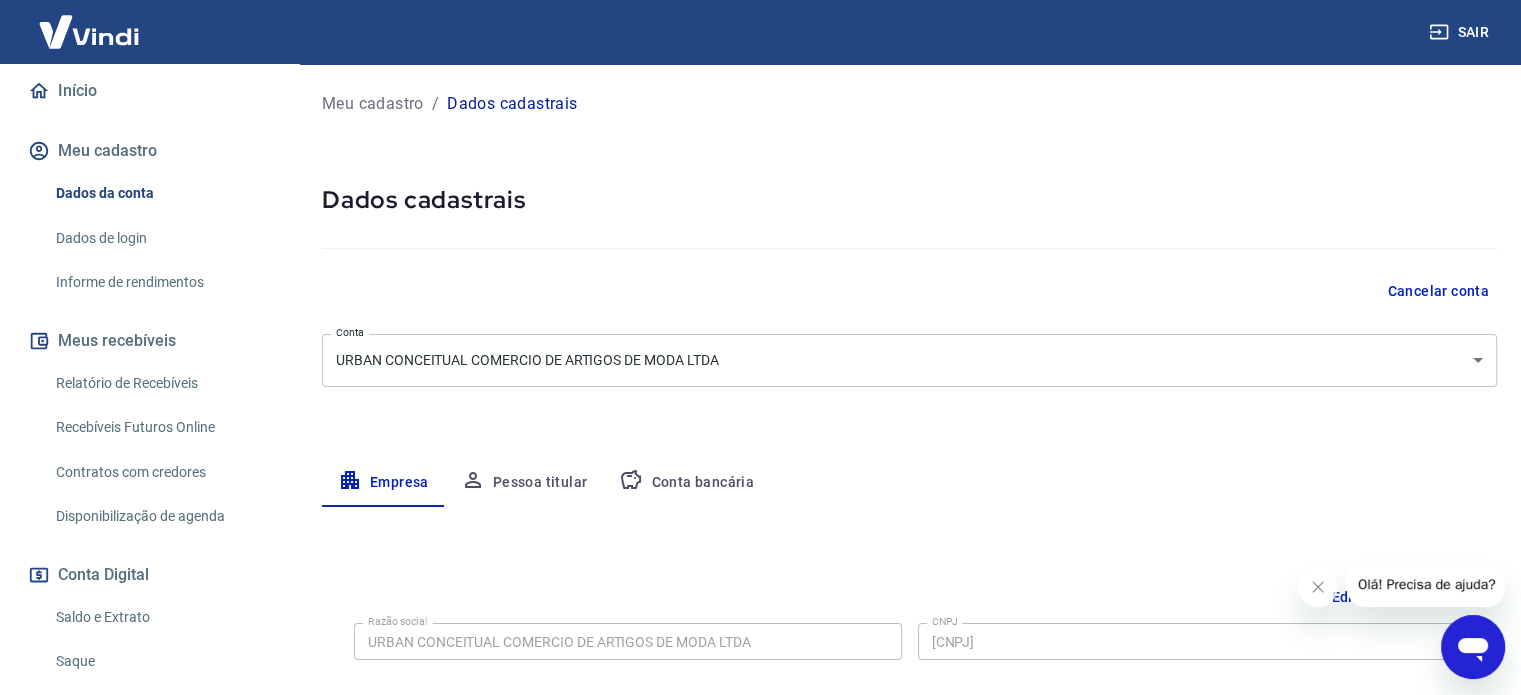 click on "Sair [EMAIL] Início Meu cadastro Dados da conta Dados de login Informe de rendimentos Meus recebíveis Relatório de Recebíveis Recebíveis Futuros Online Contratos com credores Disponibilização de agenda Conta Digital Saldo e Extrato Saque Conta digital Segurança Fale conosco Meu cadastro / Dados cadastrais Dados cadastrais Cancelar conta Conta URBAN CONCEITUAL COMERCIO DE ARTIGOS DE MODA LTDA [object Object] Conta Empresa Pessoa titular Conta bancária Editar razão social Razão social URBAN CONCEITUAL COMERCIO DE ARTIGOS DE MODA LTDA Razão social CNPJ [CNPJ] CNPJ Endereço da empresa Editar endereço CEP [CEP] CEP Rua Rua Bendiapá Rua Número 212 Número Complemento Sobreloja Sala 2 Complemento Bairro Chácara Santo Antônio (Zona Leste) Bairro Cidade [CITY] Cidade Estado Acre Alagoas Alagoas Amapá Amazonas Bahia Ceará Distrito Federal Espírito Santo Goiás Maranhão Mato Grosso Mato Grosso do Sul Minas Gerais Pará Paraíba Paraná Pernambuco Piauí Rondônia" at bounding box center [760, 347] 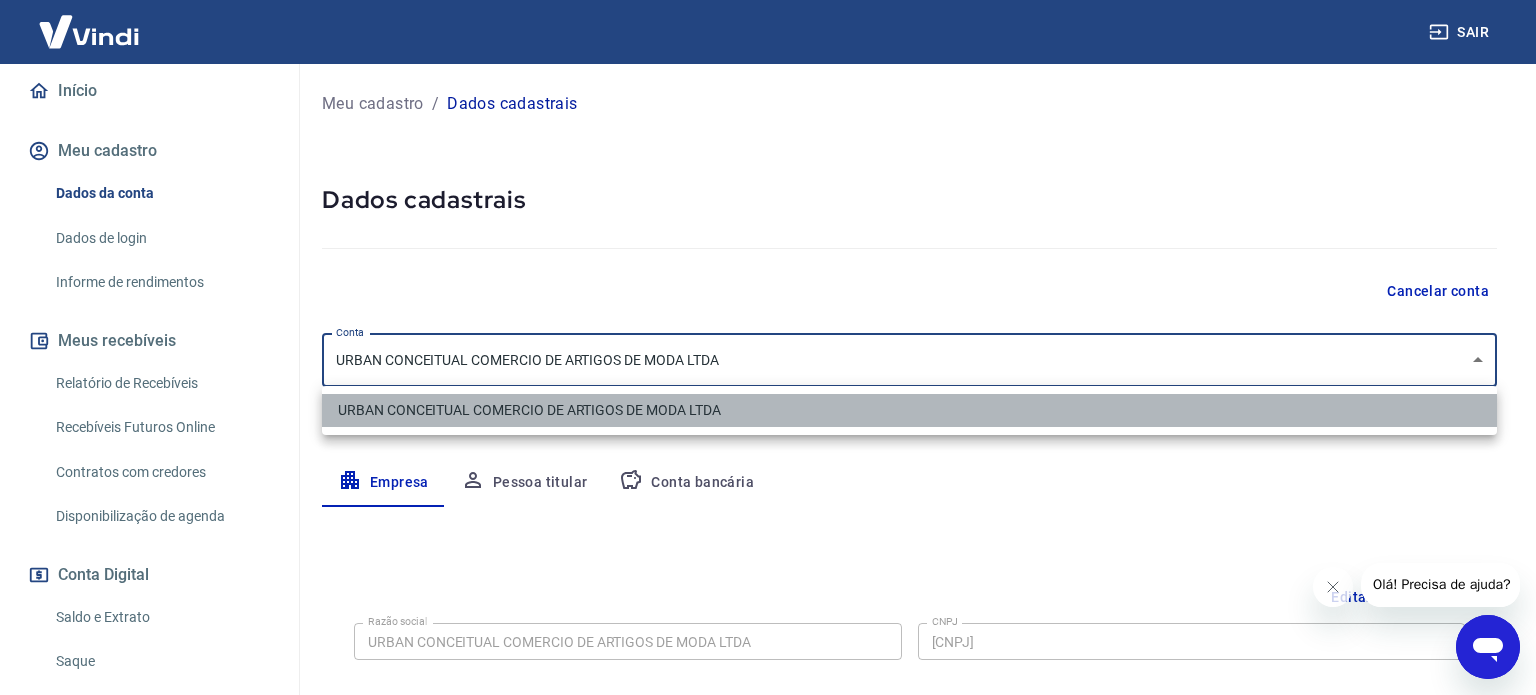 click on "URBAN CONCEITUAL COMERCIO DE ARTIGOS DE MODA LTDA" at bounding box center (909, 410) 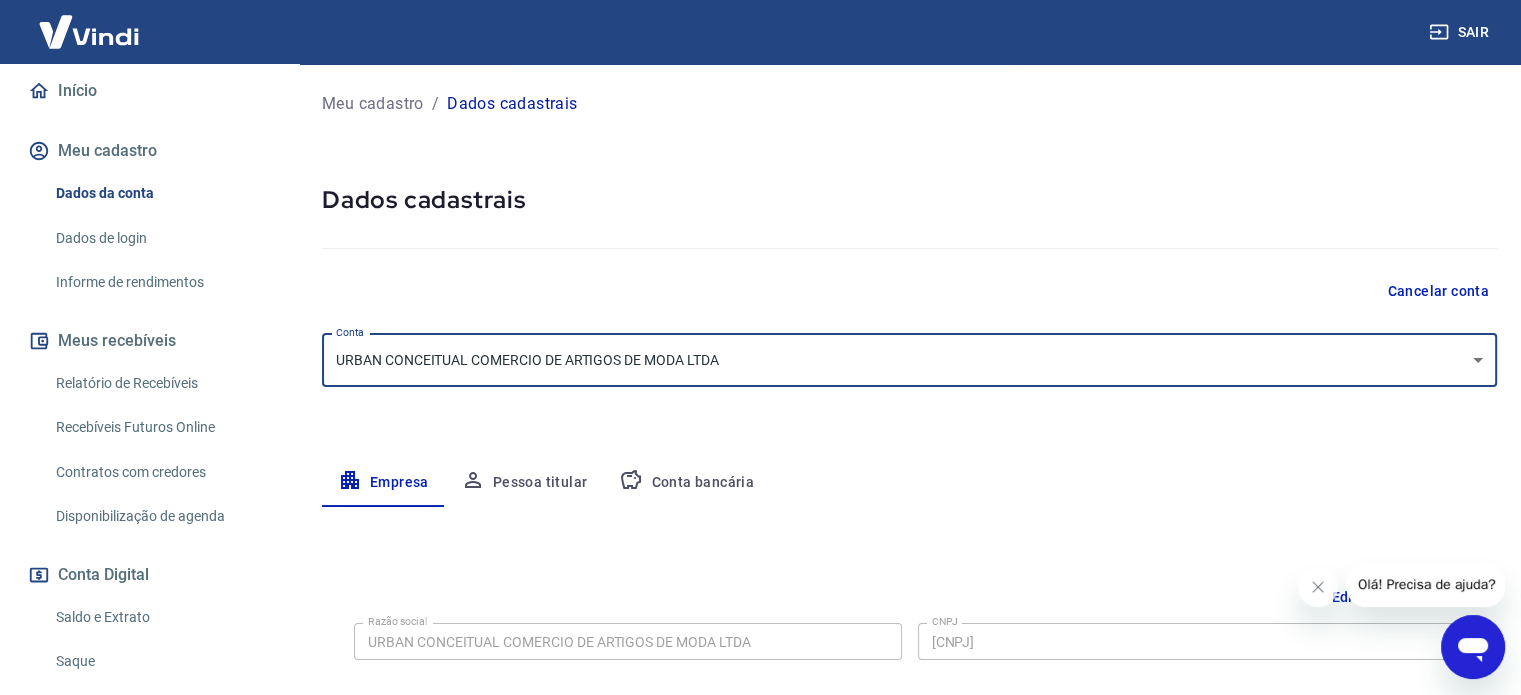 click on "Início" at bounding box center (149, 91) 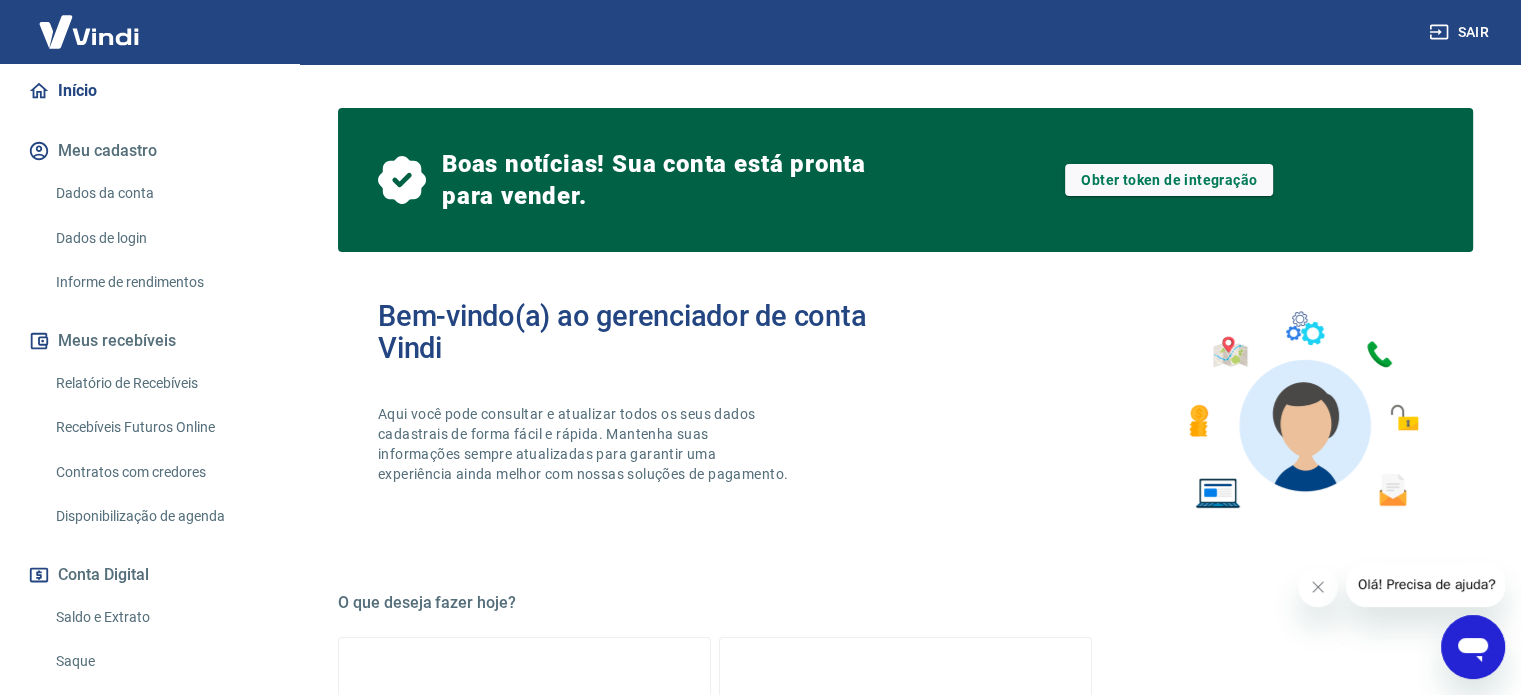scroll, scrollTop: 46, scrollLeft: 0, axis: vertical 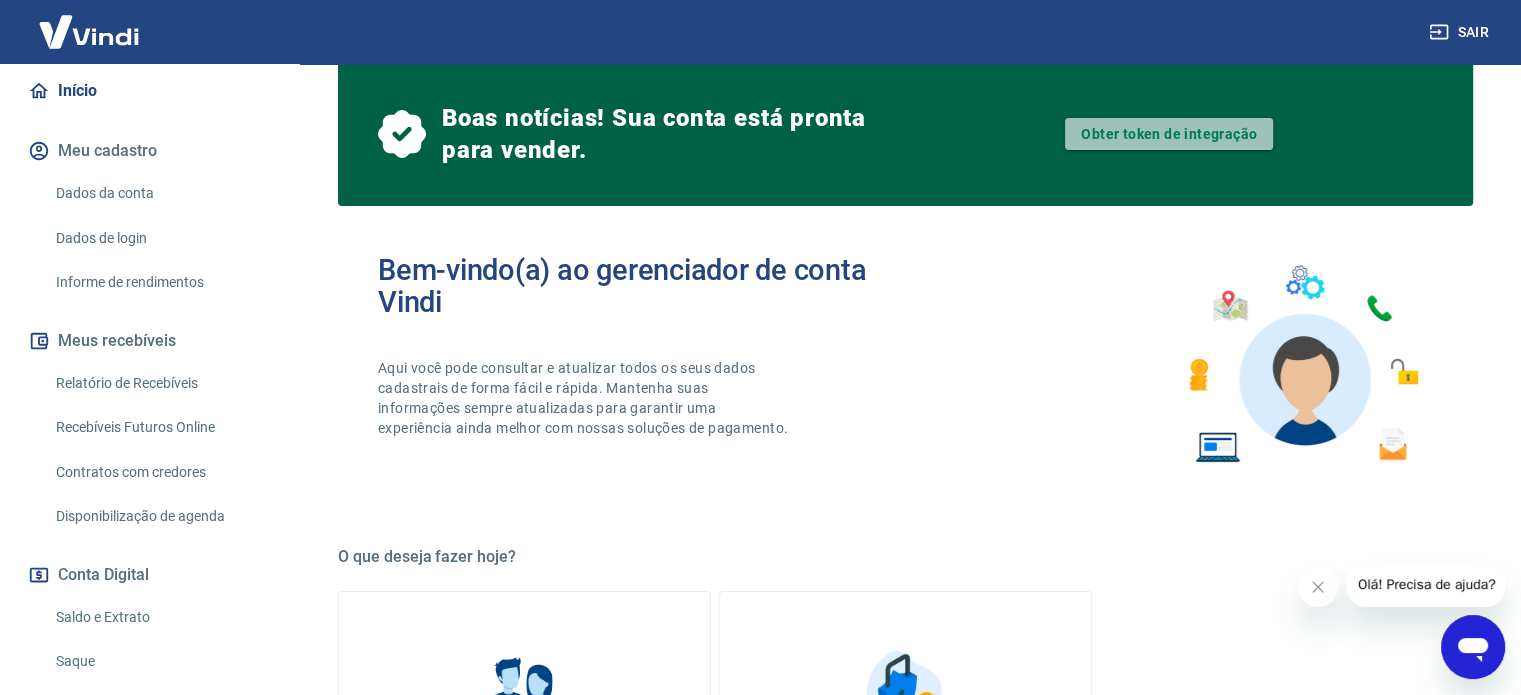 click on "Obter token de integração" at bounding box center [1169, 134] 